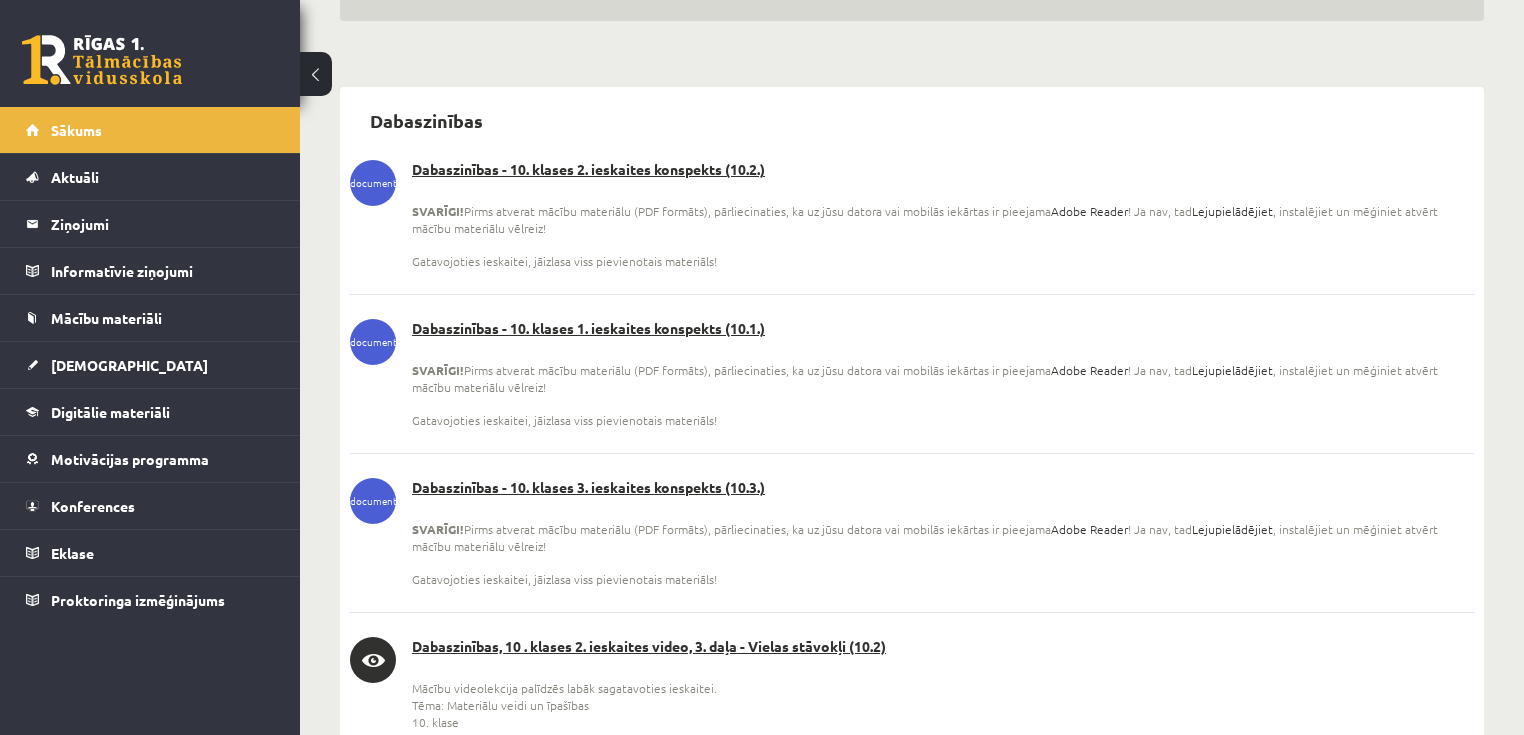 scroll, scrollTop: 400, scrollLeft: 0, axis: vertical 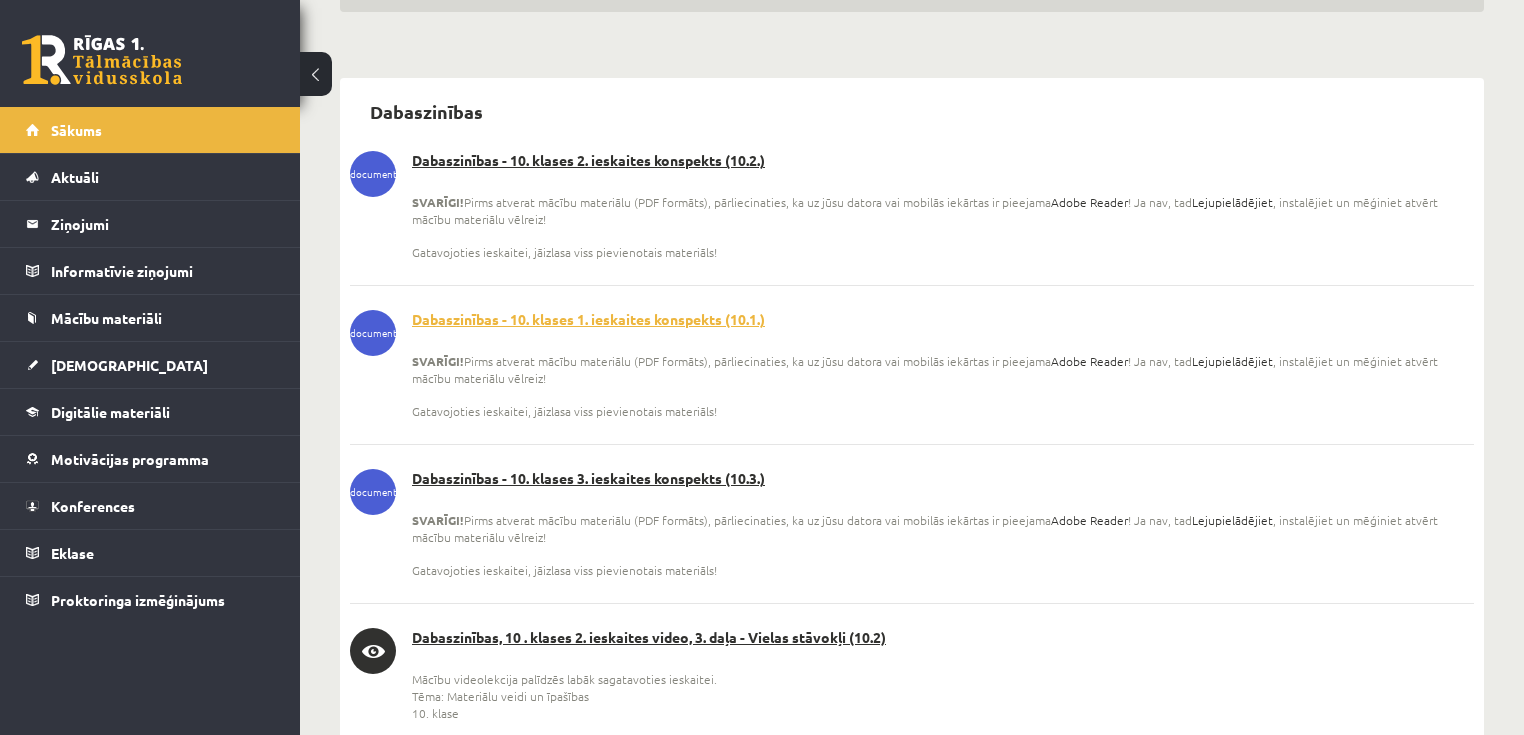 click on "Dabaszinības - 10. klases 1. ieskaites konspekts (10.1.)" at bounding box center (912, 320) 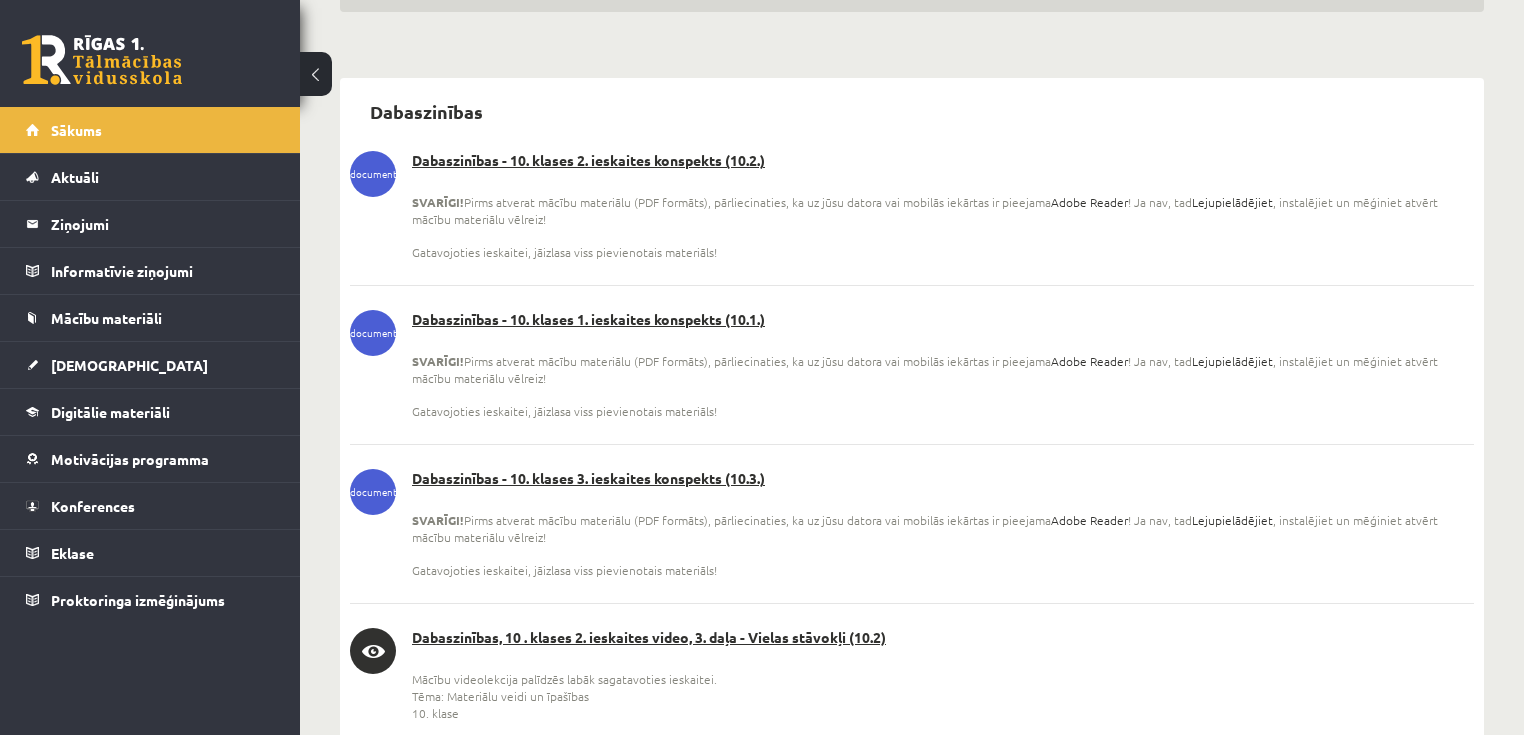 click on "Dabaszinības - 10. klases 1. ieskaites konspekts (10.1.)
SVARĪGI!  Pirms atverat mācību materiālu (PDF formāts), pārliecinaties, ka uz jūsu datora vai mobilās iekārtas ir pieejama  Adobe Reader ! Ja nav, tad  Lejupielādējiet , instalējiet un mēģiniet atvērt mācību materiālu vēlreiz!
Gatavojoties ieskaitei, jāizlasa viss pievienotais materiāls!" at bounding box center [912, 365] 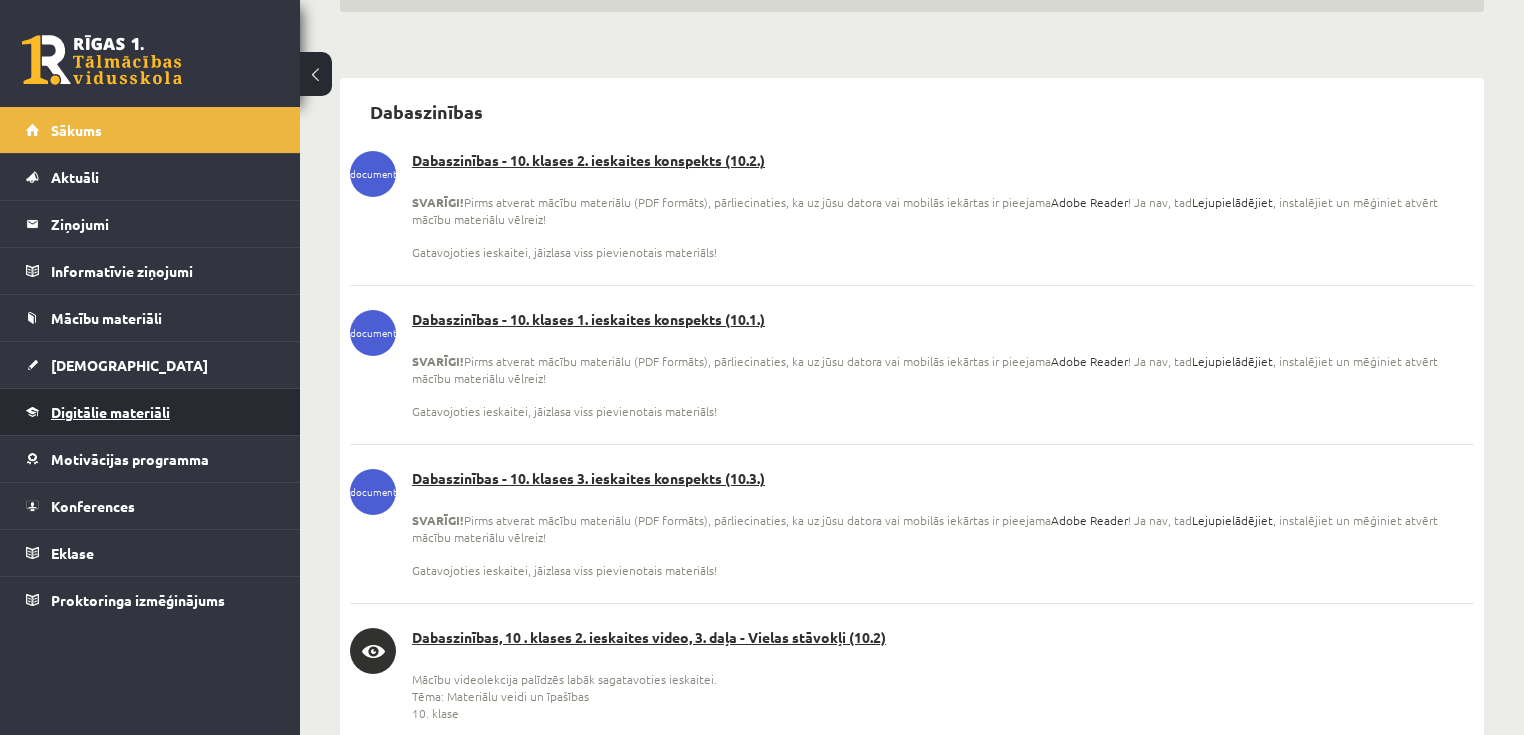 click on "Digitālie materiāli" at bounding box center (110, 412) 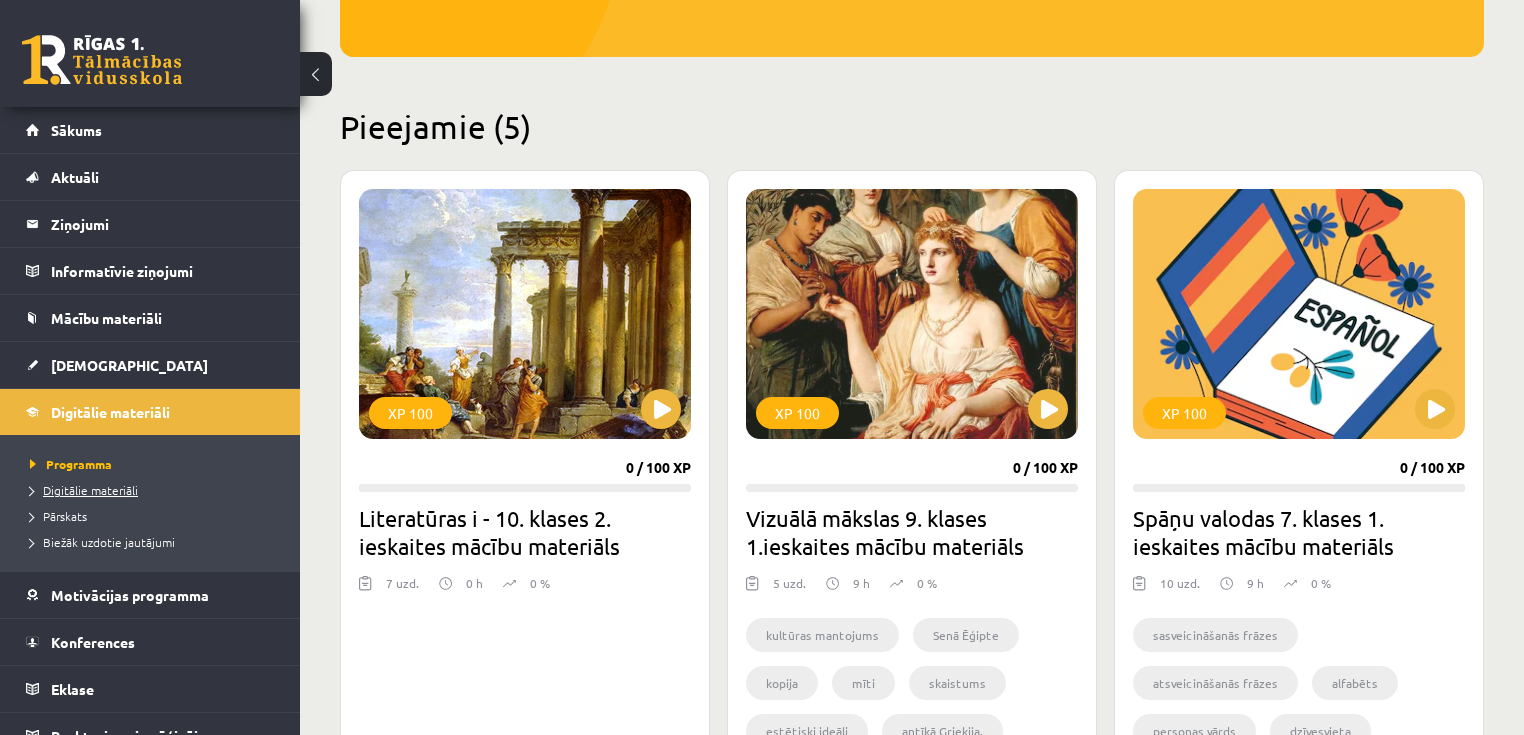 click on "Digitālie materiāli" at bounding box center [84, 490] 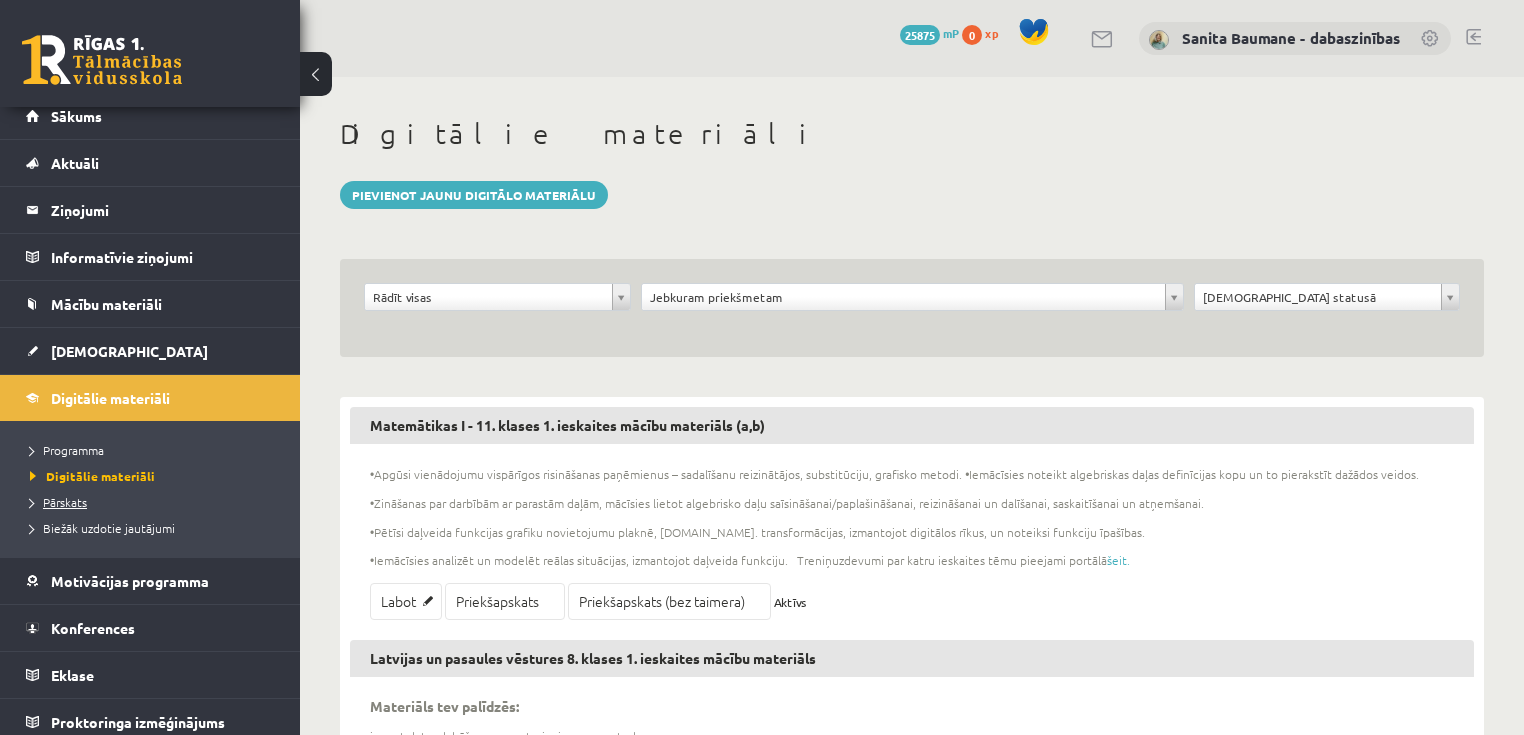 scroll, scrollTop: 21, scrollLeft: 0, axis: vertical 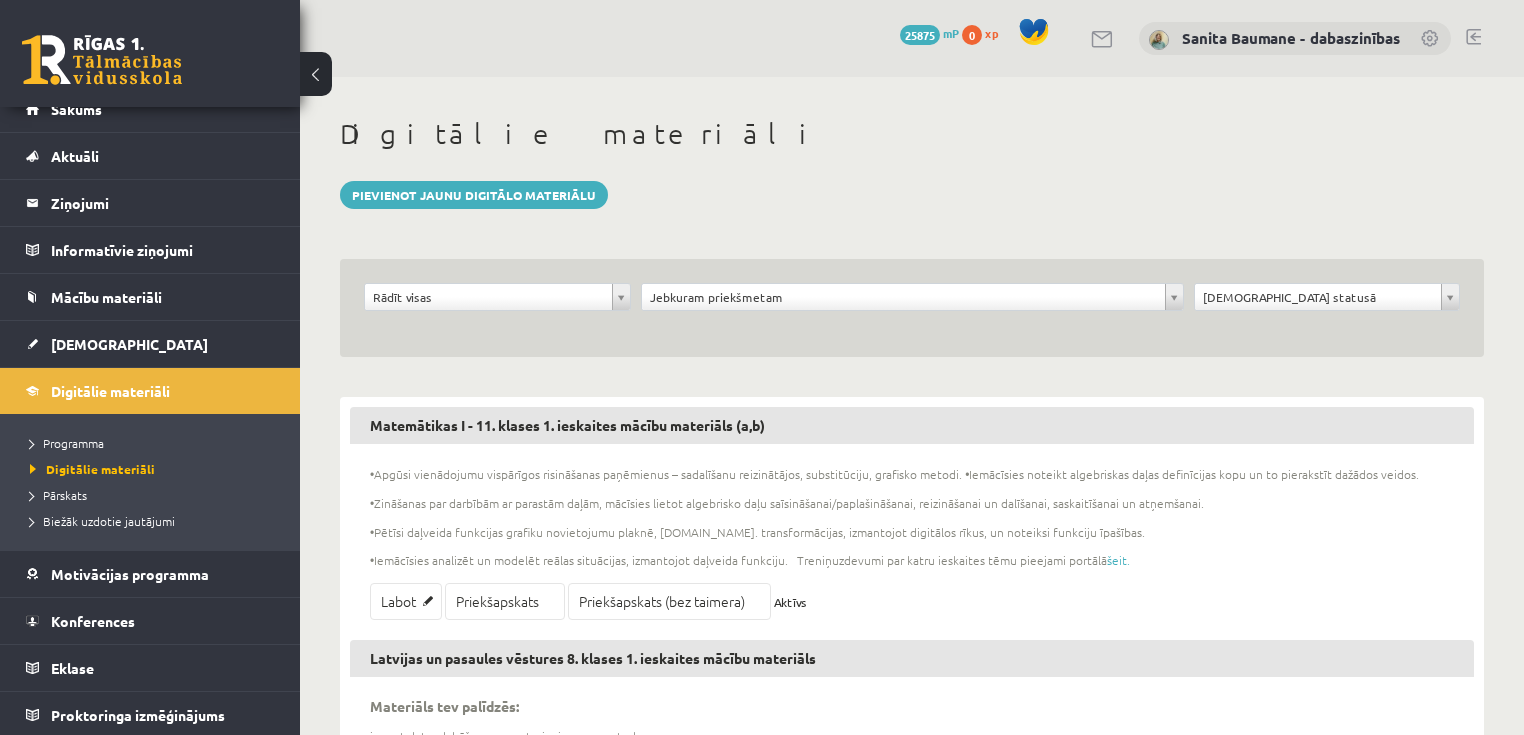 click at bounding box center [1159, 40] 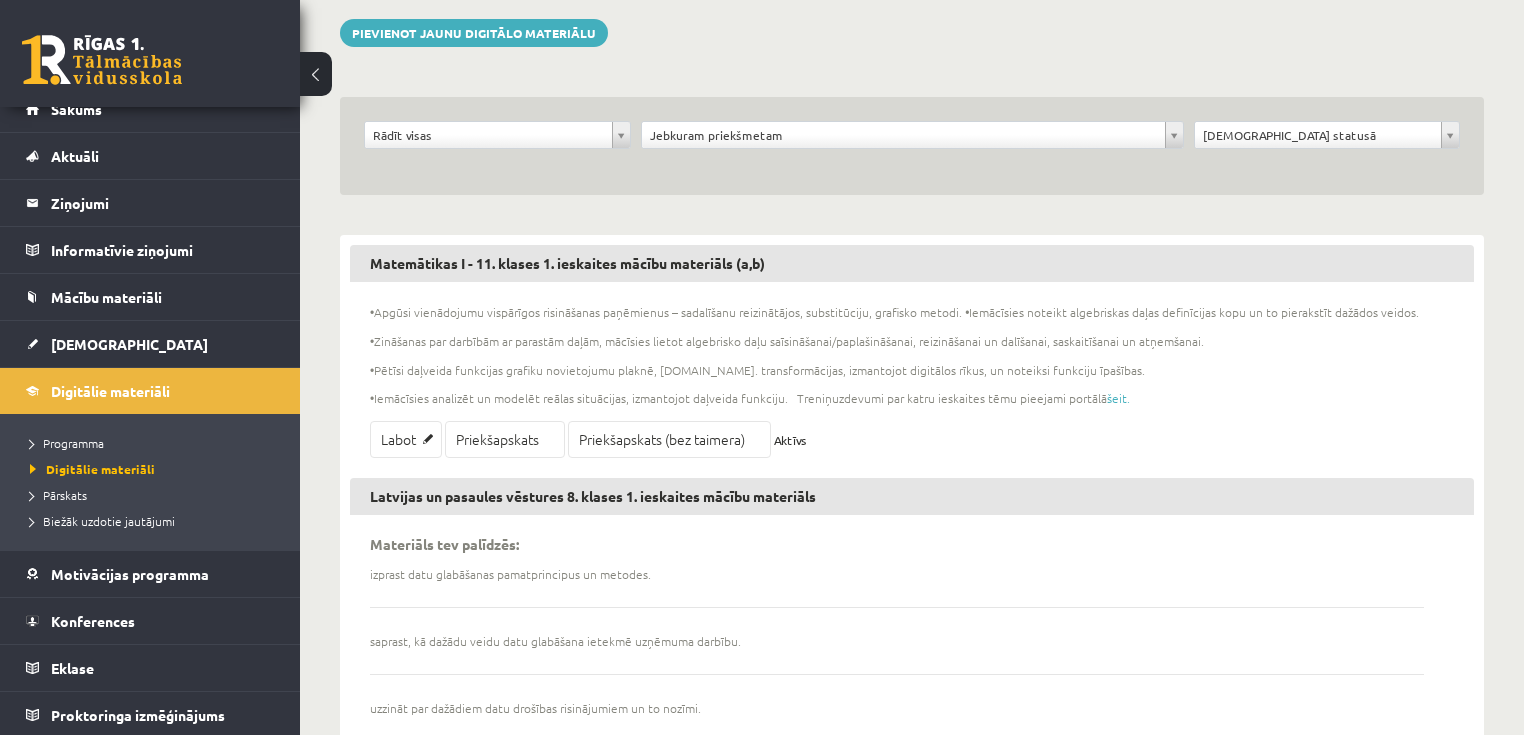 scroll, scrollTop: 0, scrollLeft: 0, axis: both 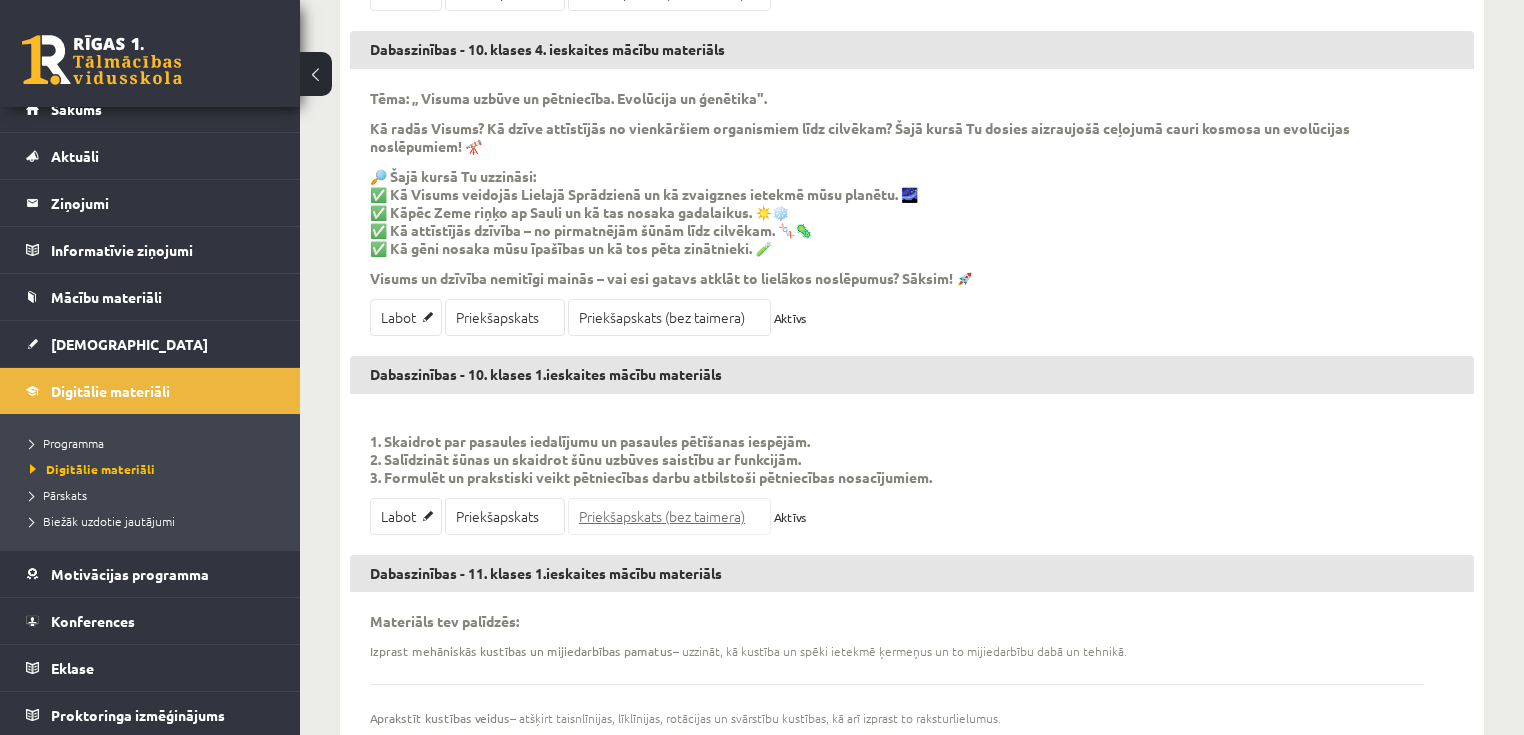 click on "Priekšapskats (bez taimera)" at bounding box center (669, 516) 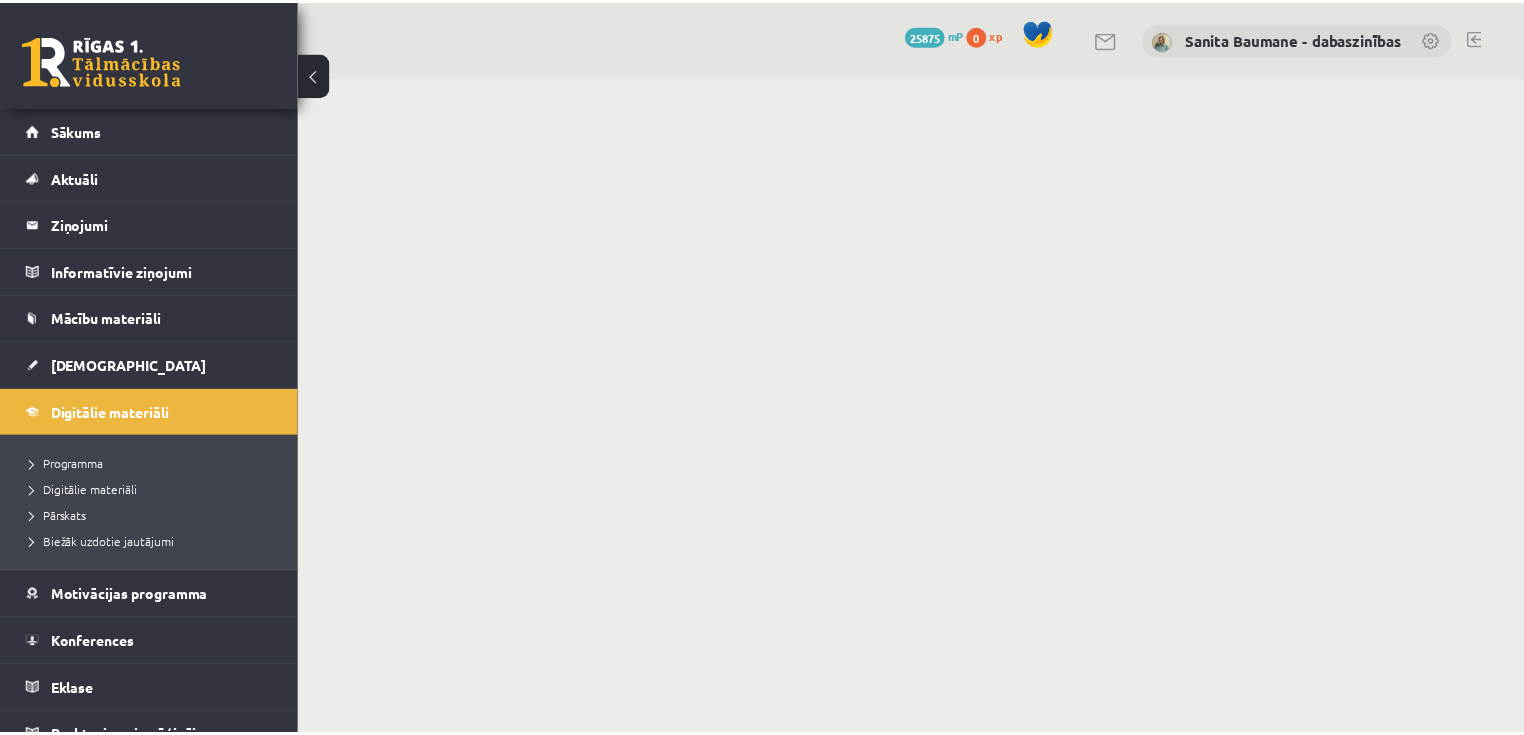 scroll, scrollTop: 0, scrollLeft: 0, axis: both 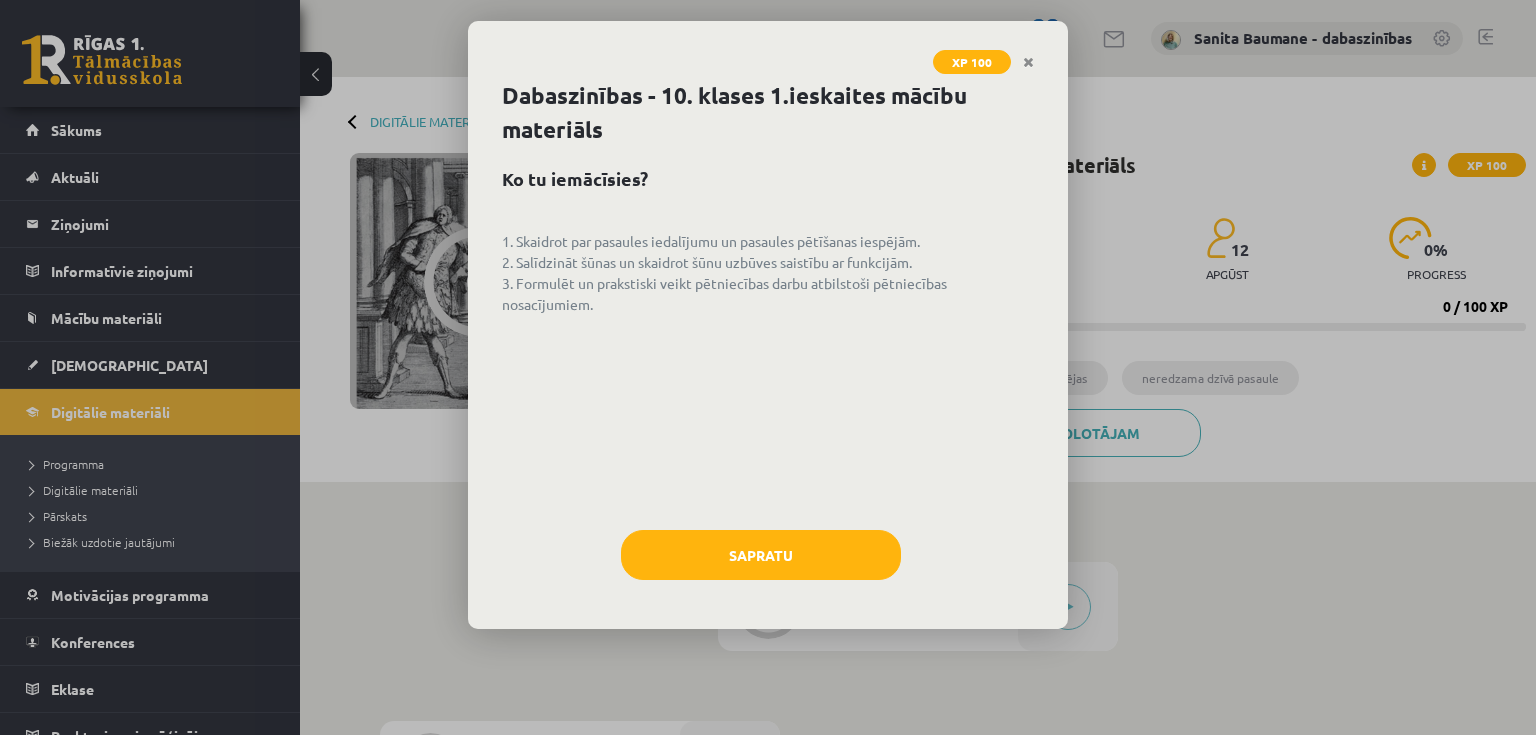 click on "1. Skaidrot par pasaules iedalījumu un pasaules pētīšanas iespējām.
2. Salīdzināt šūnas un skaidrot šūnu uzbūves saistību ar funkcijām.
3. Formulēt un prakstiski veikt pētniecības darbu atbilstoši pētniecības nosacījumiem." 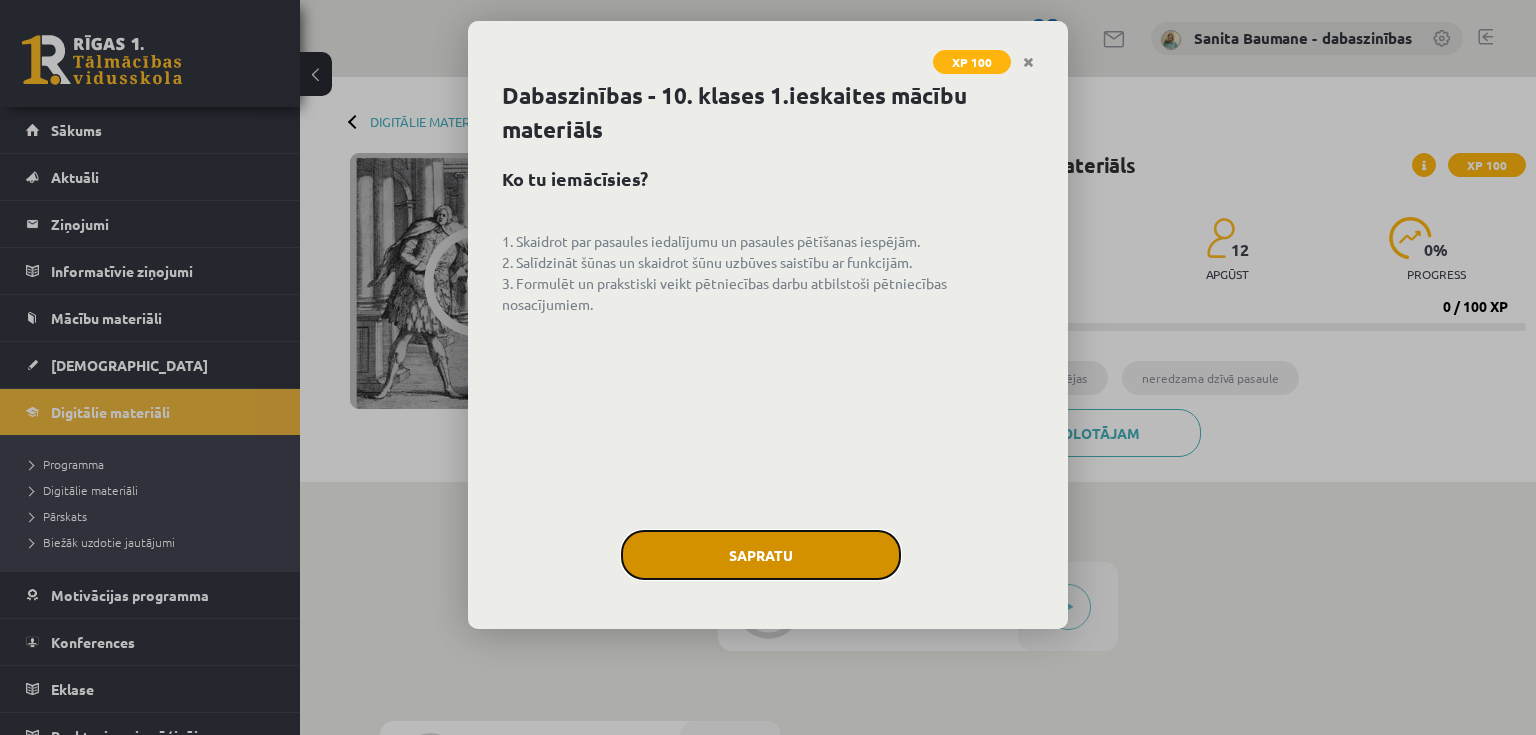 click on "Sapratu" 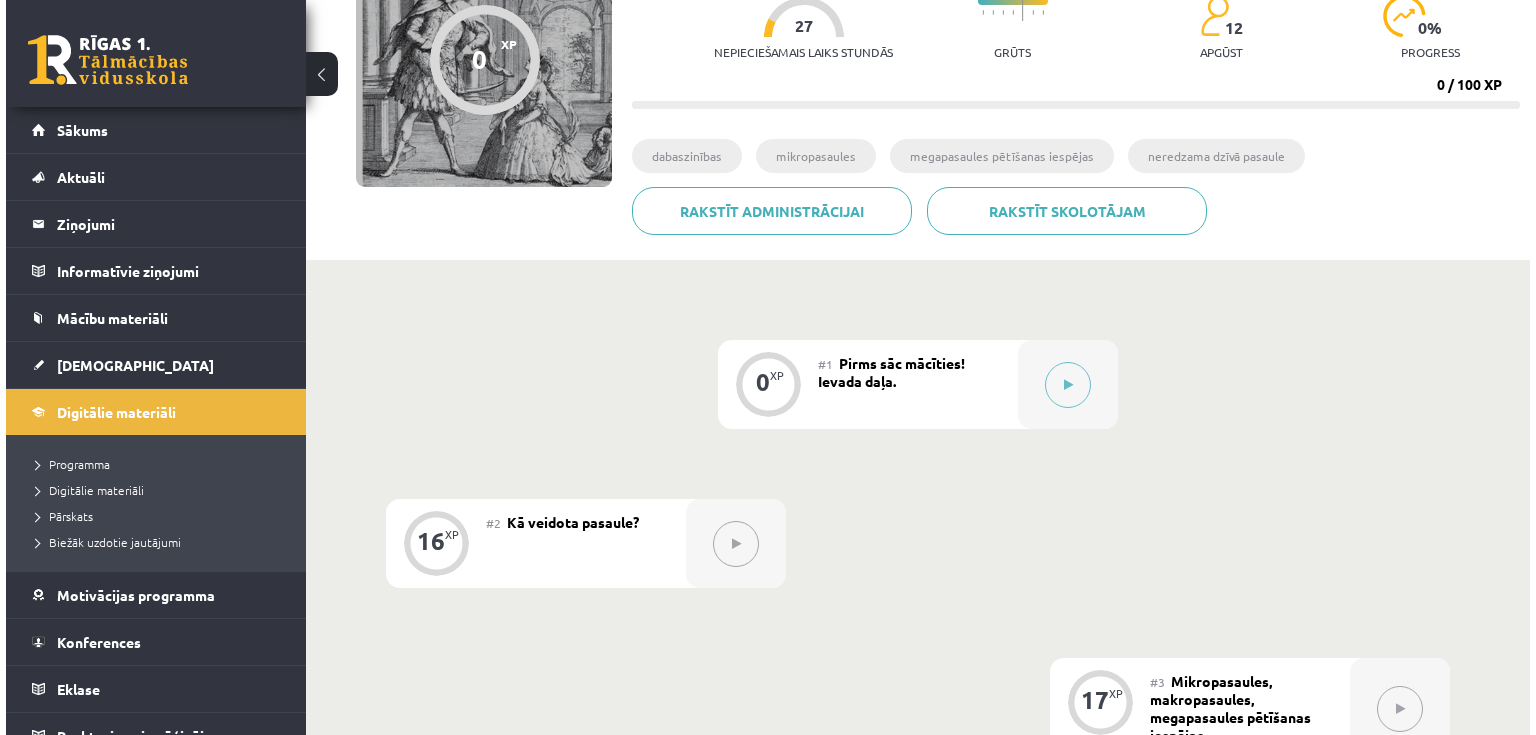 scroll, scrollTop: 240, scrollLeft: 0, axis: vertical 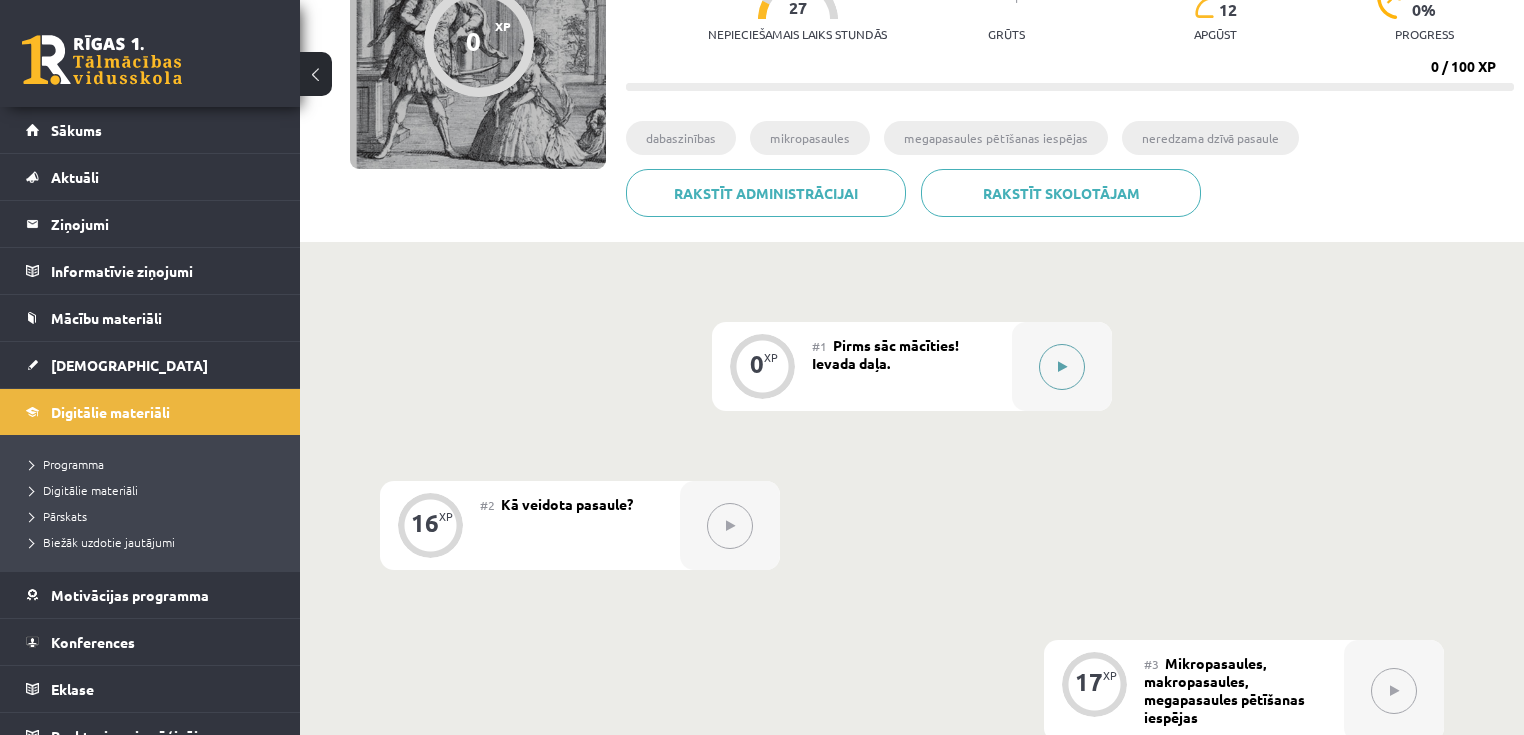 click 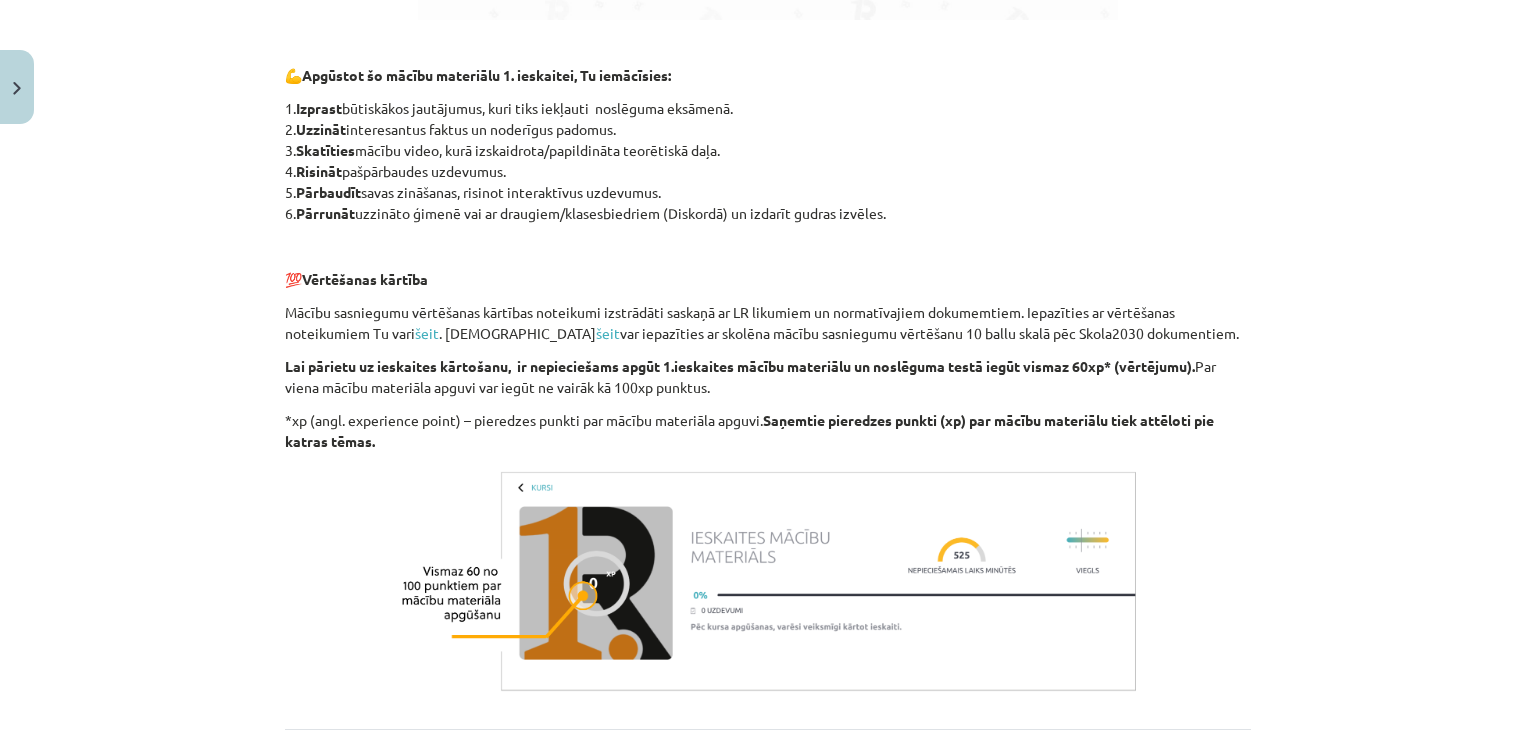 scroll, scrollTop: 1624, scrollLeft: 0, axis: vertical 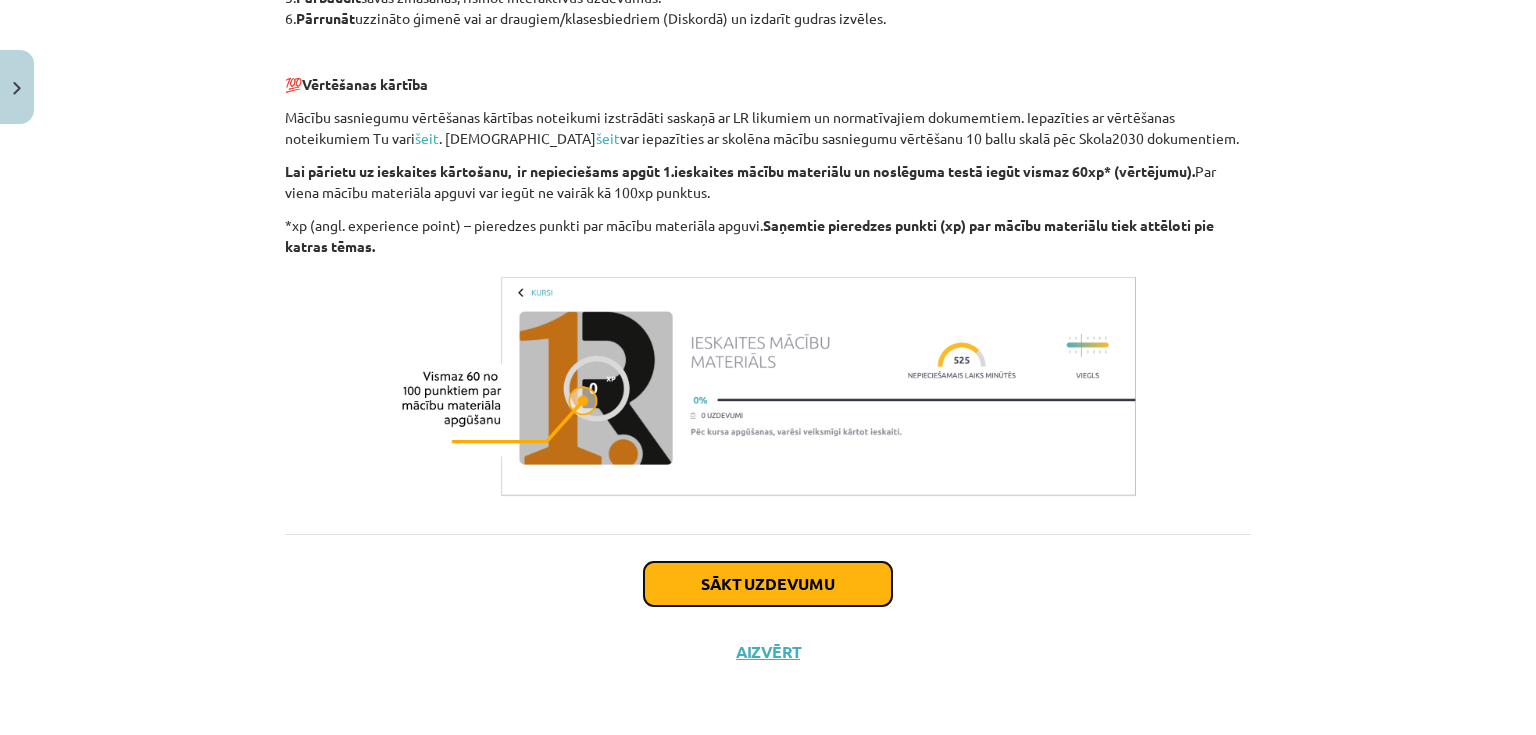 click on "Sākt uzdevumu" 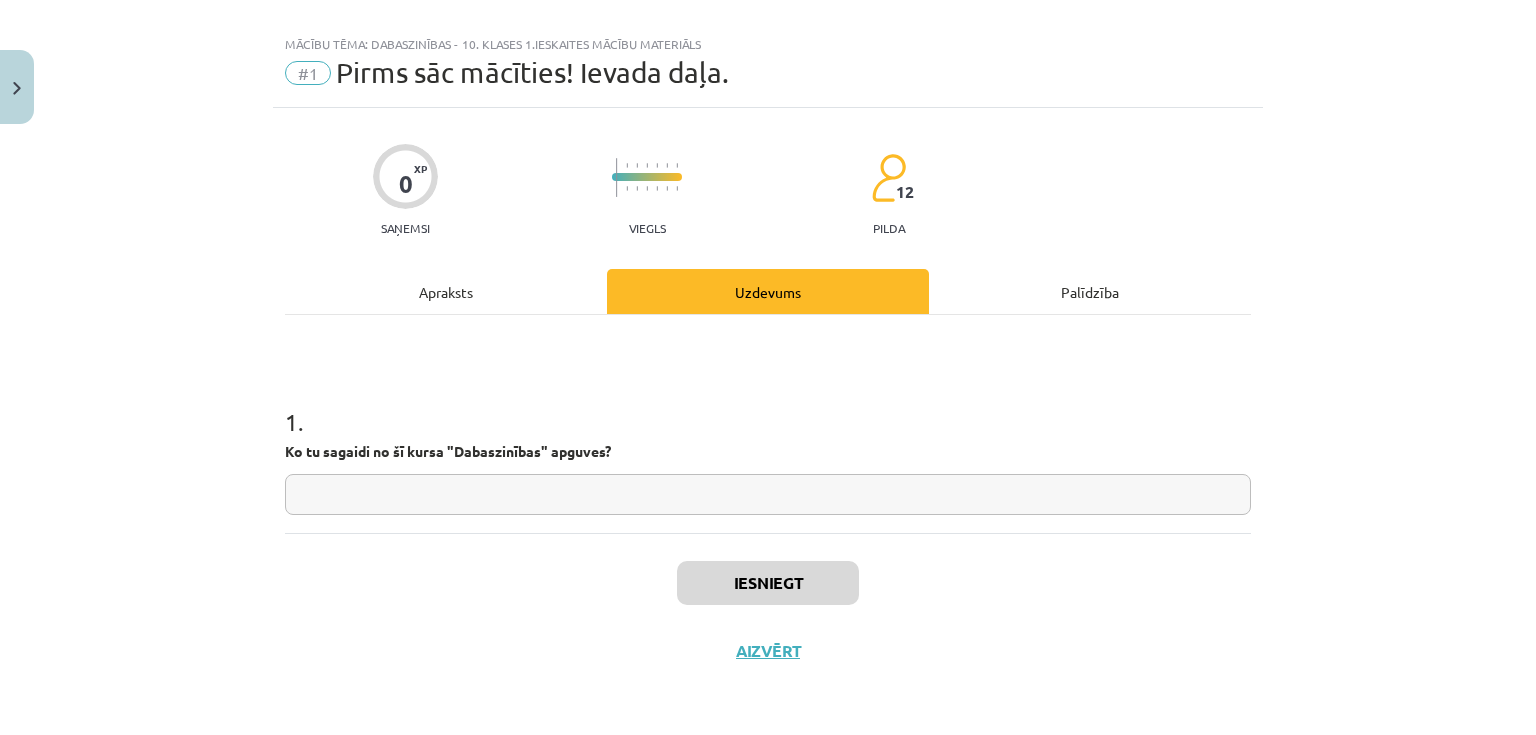 scroll, scrollTop: 24, scrollLeft: 0, axis: vertical 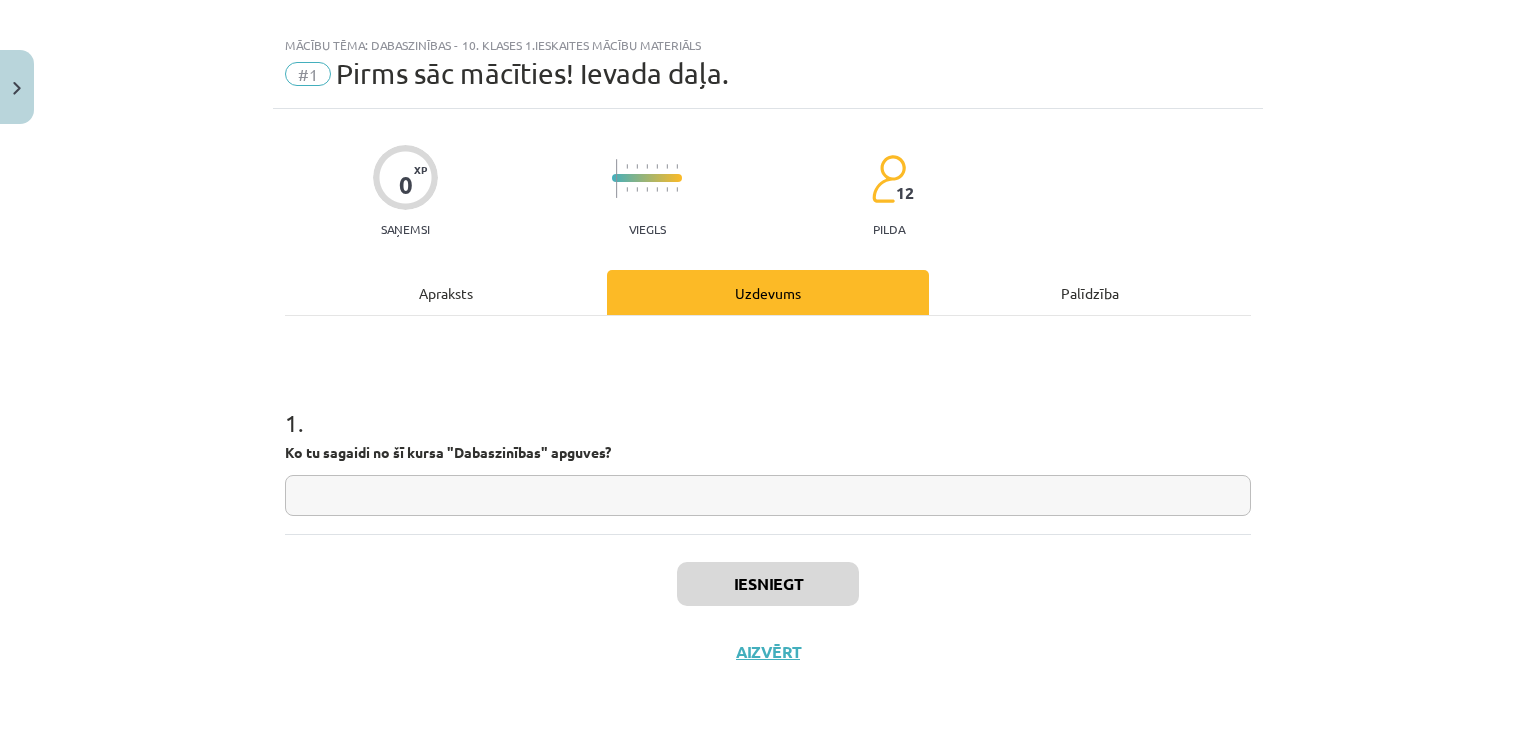 click 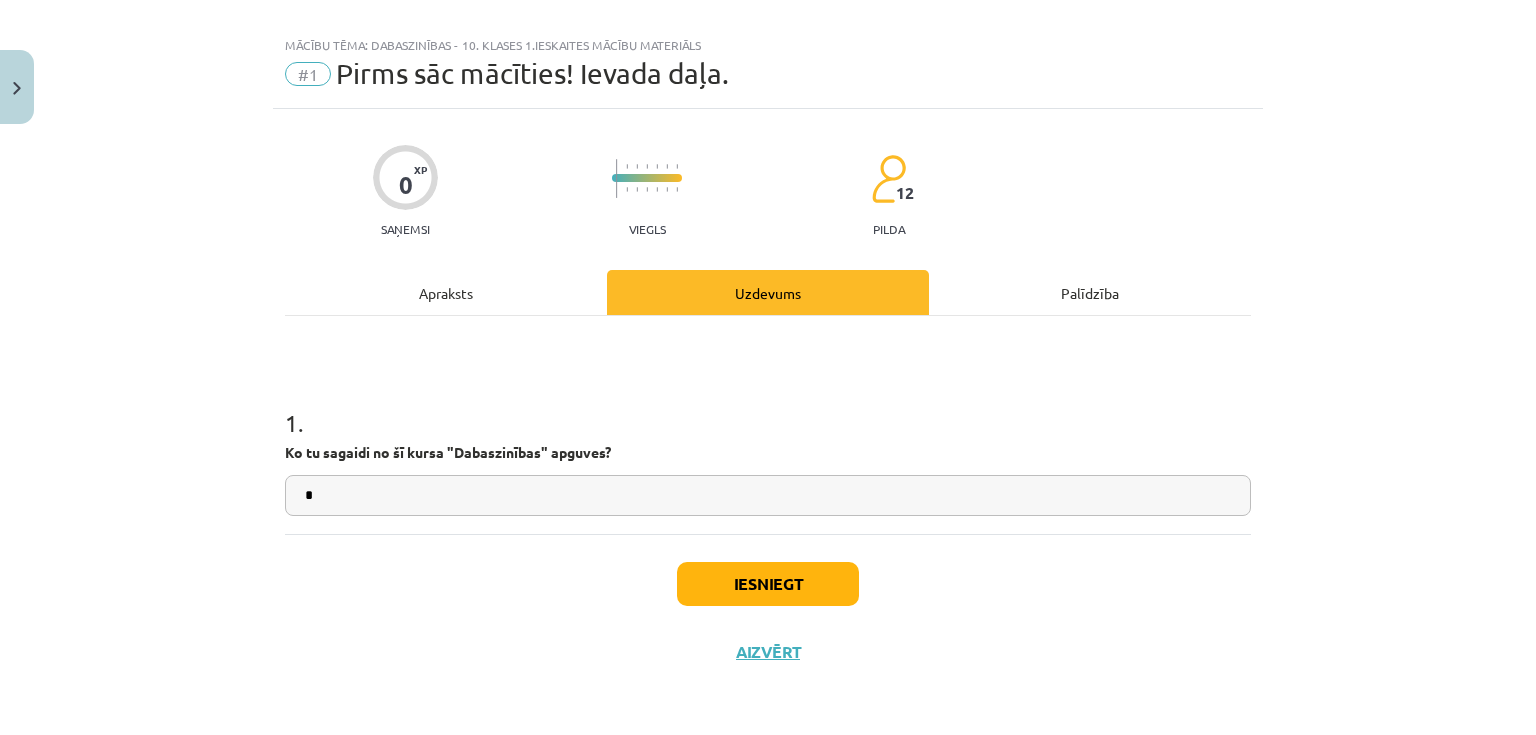 type on "*" 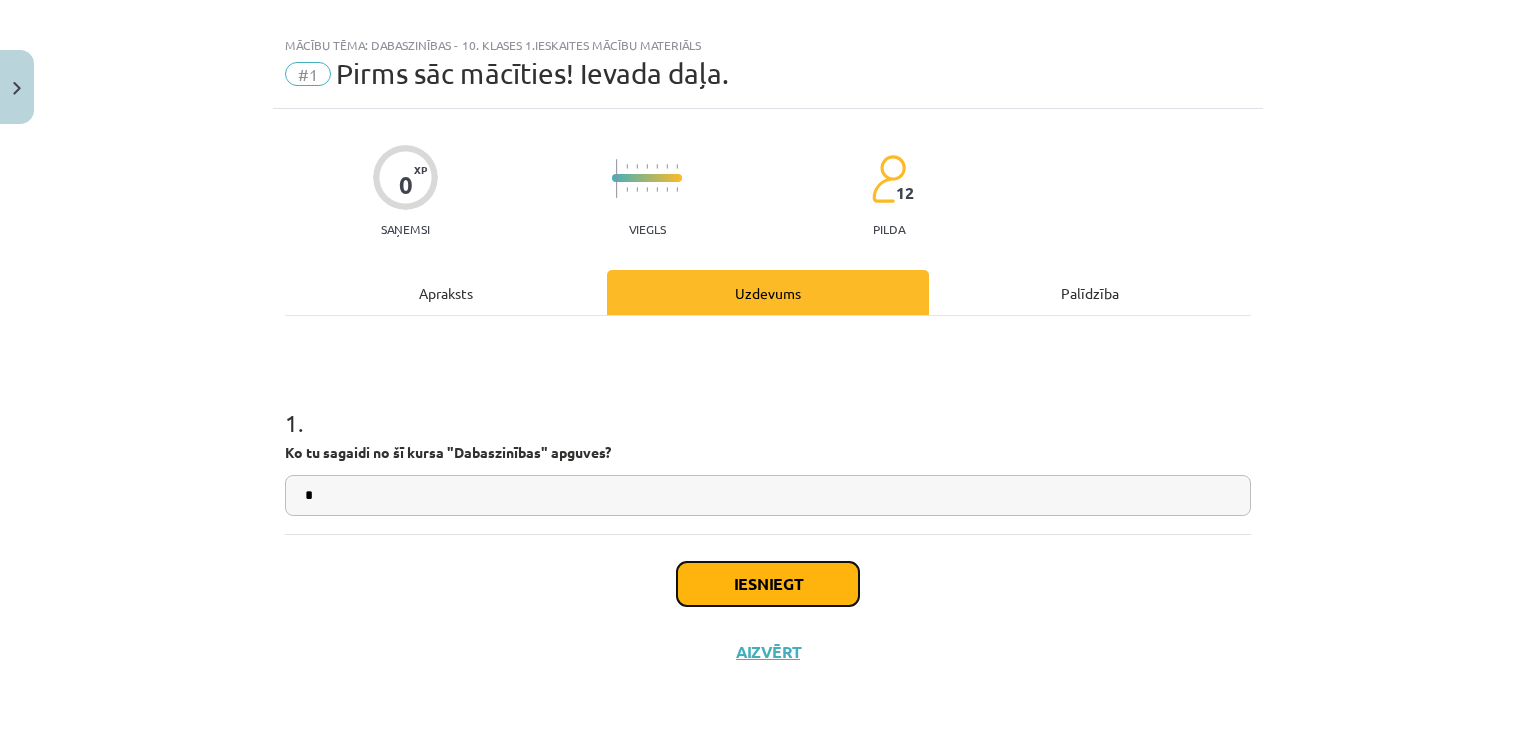 click on "Iesniegt" 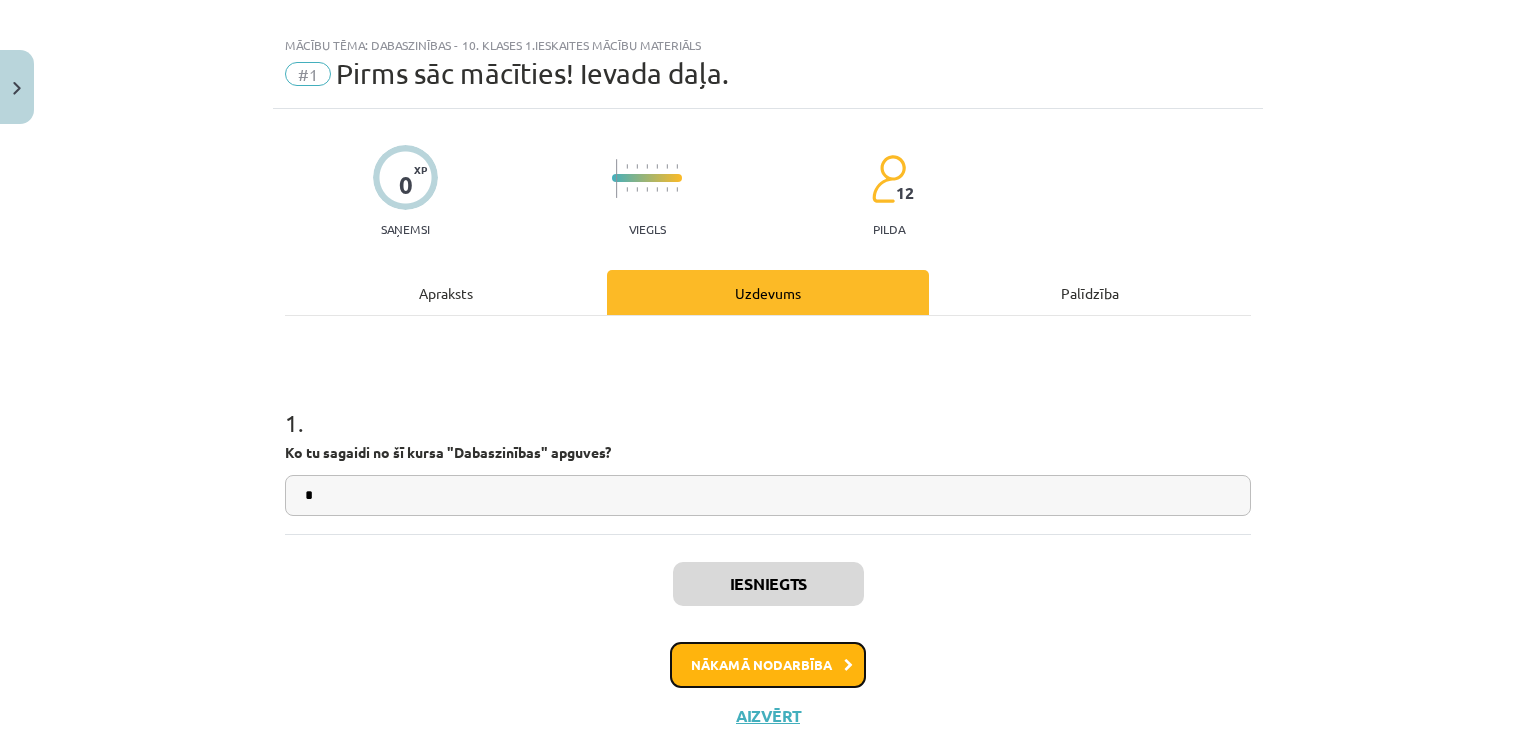 click on "Nākamā nodarbība" 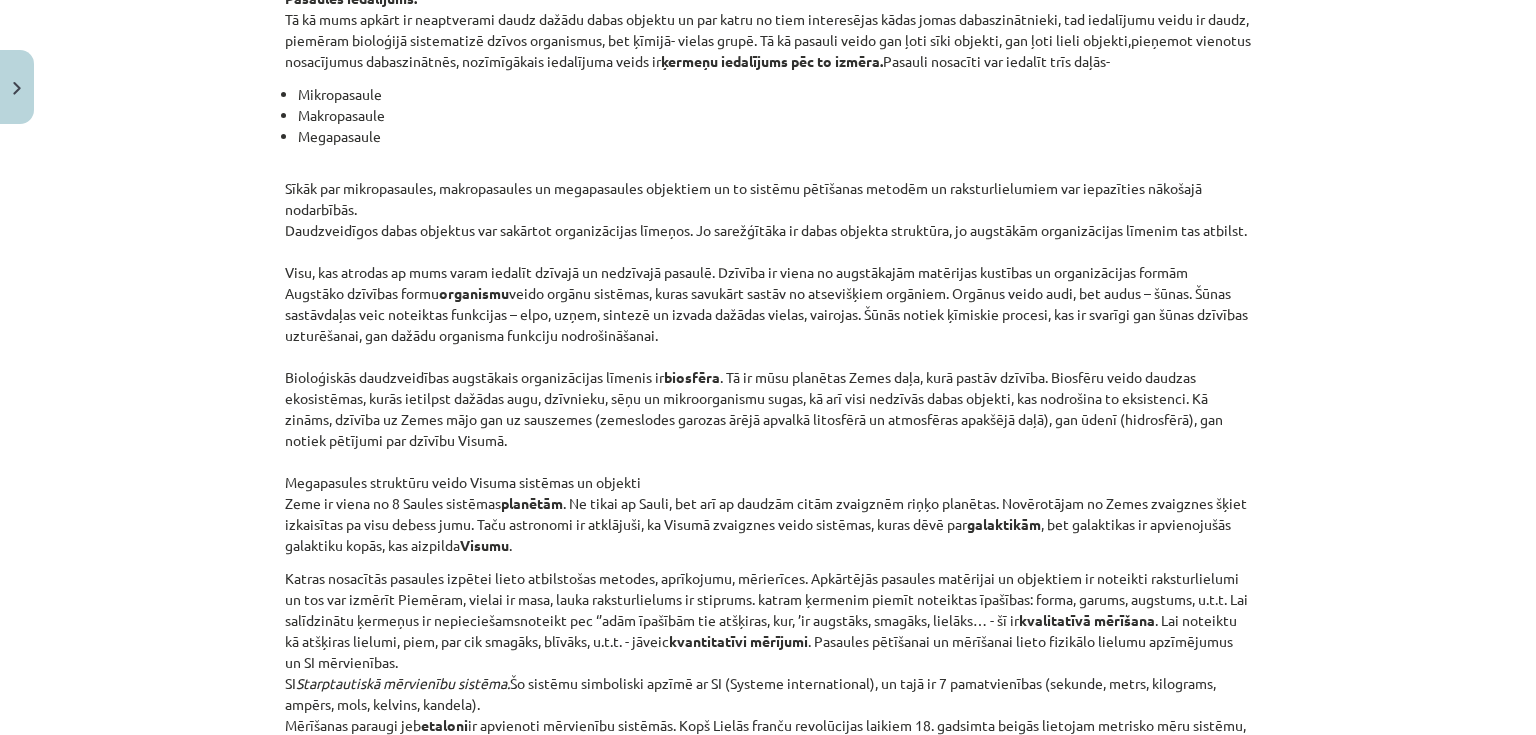 scroll, scrollTop: 1600, scrollLeft: 0, axis: vertical 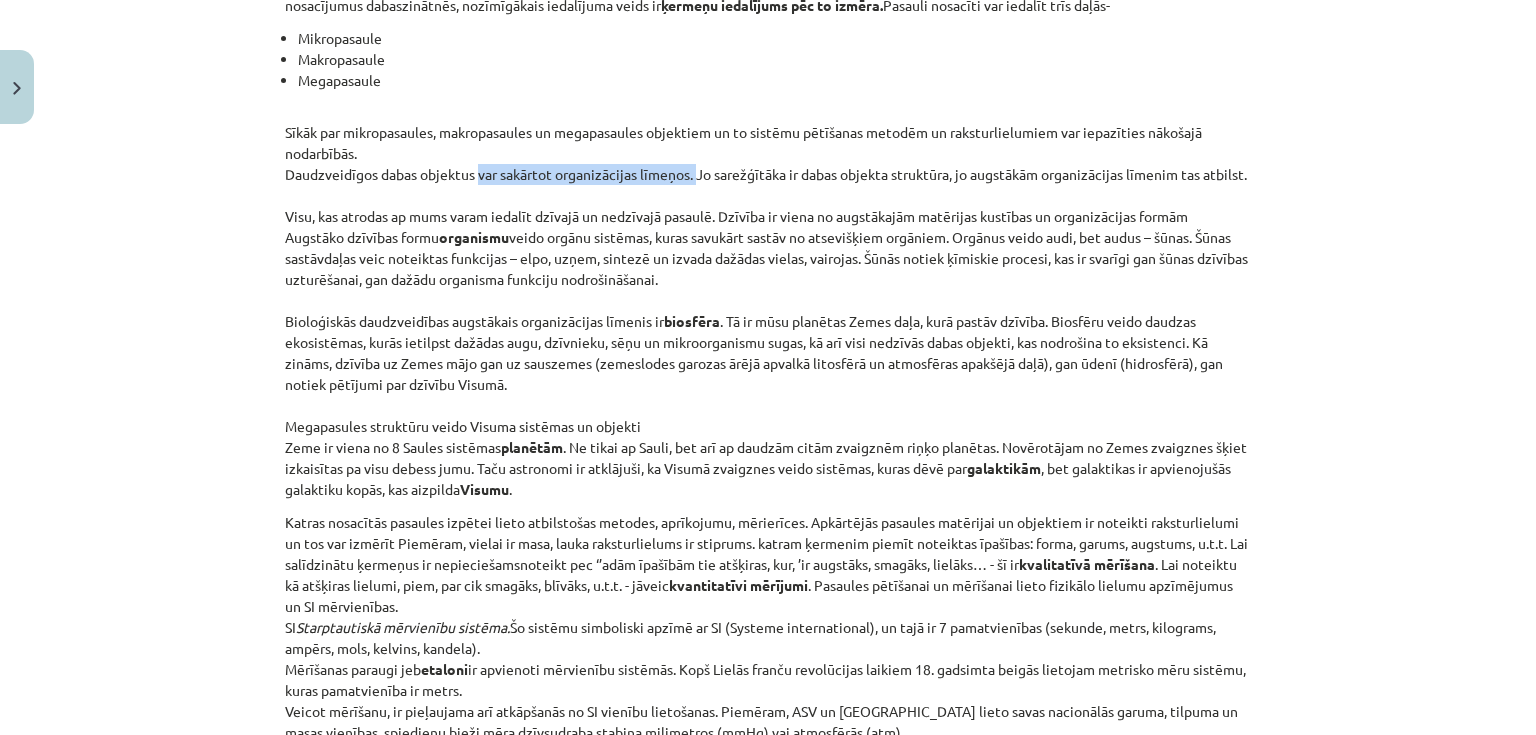 drag, startPoint x: 472, startPoint y: 173, endPoint x: 691, endPoint y: 180, distance: 219.11185 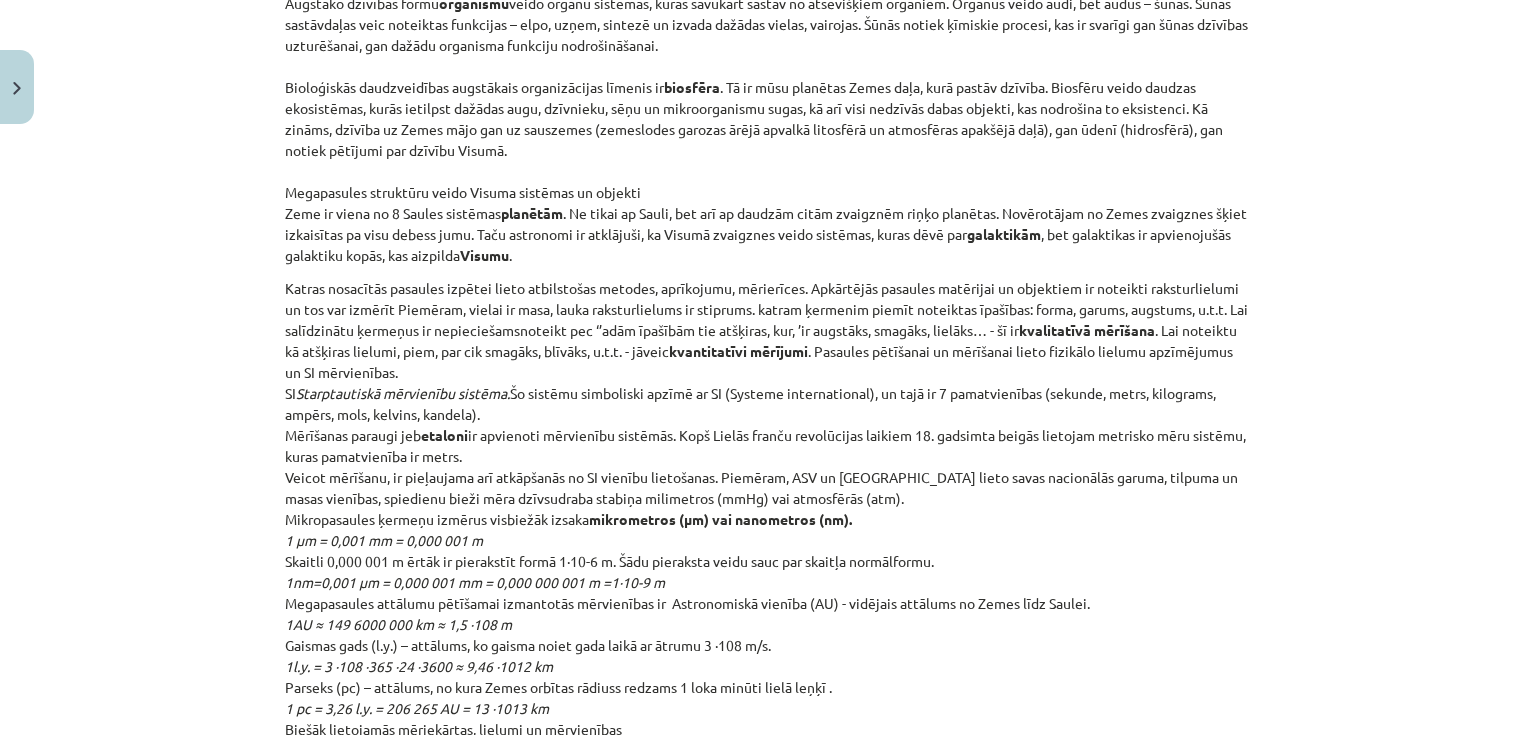 scroll, scrollTop: 1840, scrollLeft: 0, axis: vertical 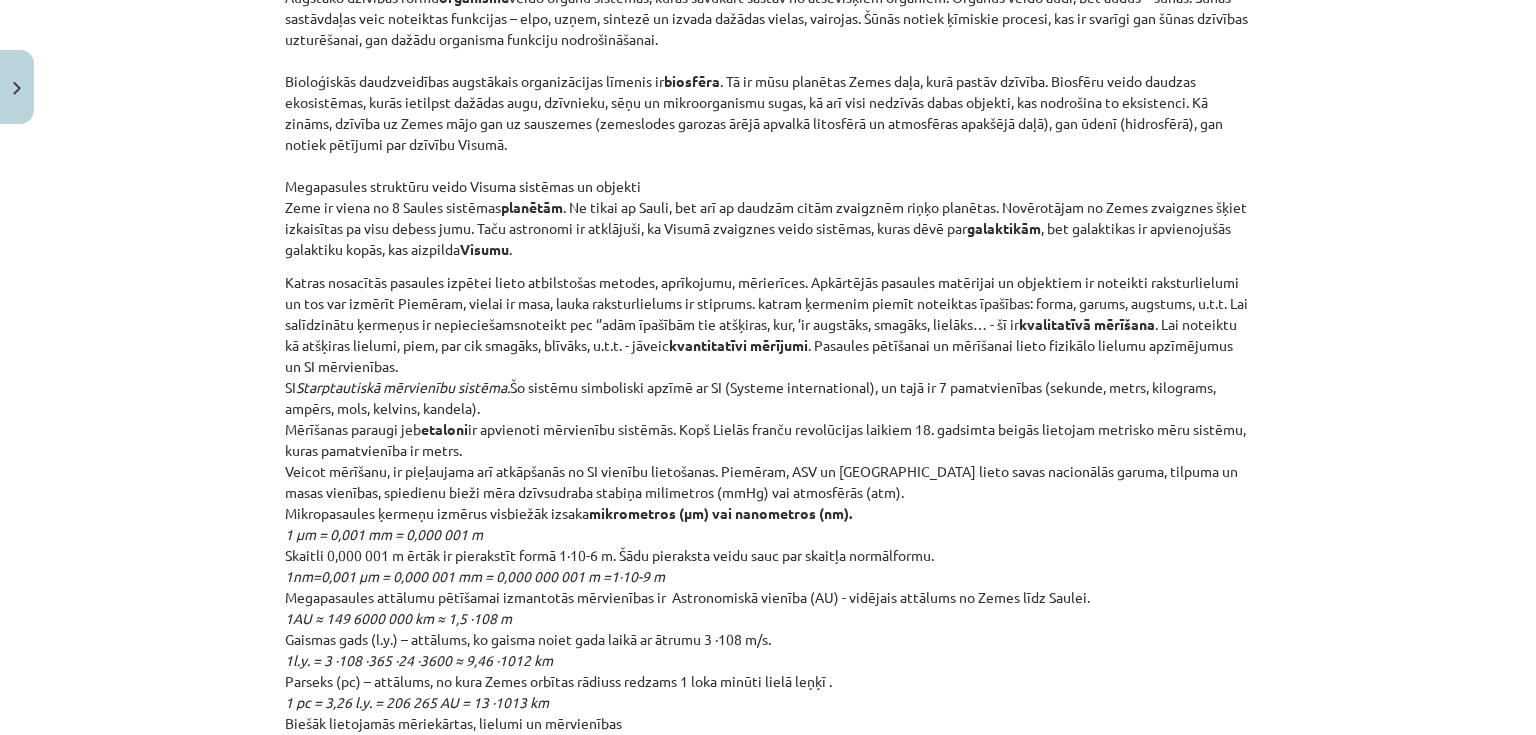 click on "Katras nosacītās pasaules izpētei lieto atbilstošas metodes, aprīkojumu, mērierīces. Apkārtējās pasaules matērijai un objektiem ir noteikti raksturlielumi un tos var izmērīt Piemēram, vielai ir masa, lauka raksturlielums ir stiprums. katram ķermenim piemīt noteiktas īpašības: forma, garums, augstums, u.t.t. Lai salīdzinātu ķermeņus ir nepieciešamsnoteikt pec ‘’adām īpašībām tie atšķiras, kur, ’ir augstāks, smagāks, lielāks… - šī ir  kvalitatīvā mērīšana . Lai noteiktu kā atšķiras lielumi, piem, par cik smagāks, blīvāks, u.t.t. - jāveic  kvantitatīvi mērījumi . Pasaules pētīšanai un mērīšanai lieto fizikālo lielumu apzīmējumus un SI mērvienības.
SI  Starptautiskā mērvienību sistēma.  Šo sistēmu simboliski apzīmē ar SI (Systeme international), un tajā ir 7 pamatvienības (sekunde, metrs, kilograms, ampērs, mols, kelvins, kandela).
Mērīšanas paraugi jeb  etaloni
Mikropasaules ķermeņu izmērus visbiežāk izsaka" 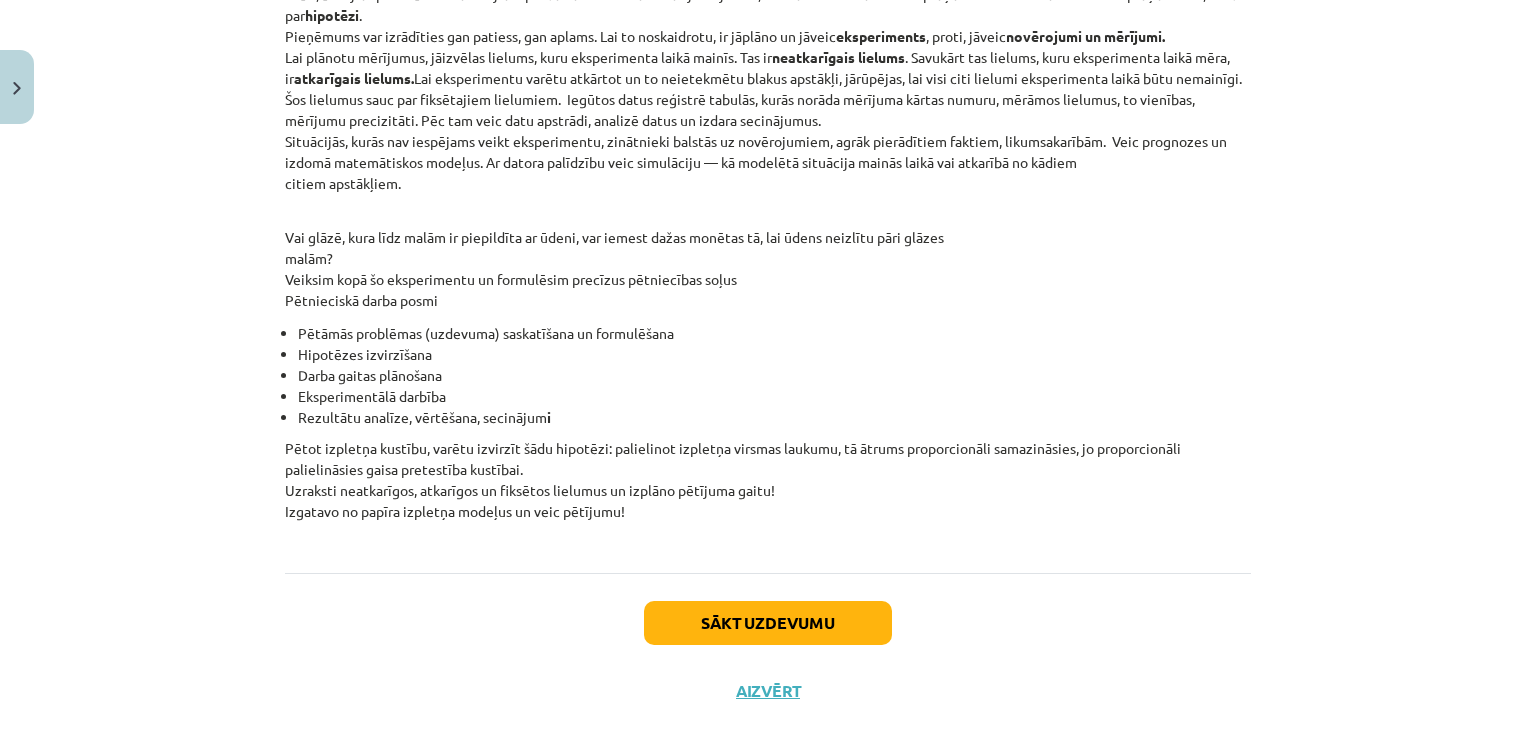 scroll, scrollTop: 3040, scrollLeft: 0, axis: vertical 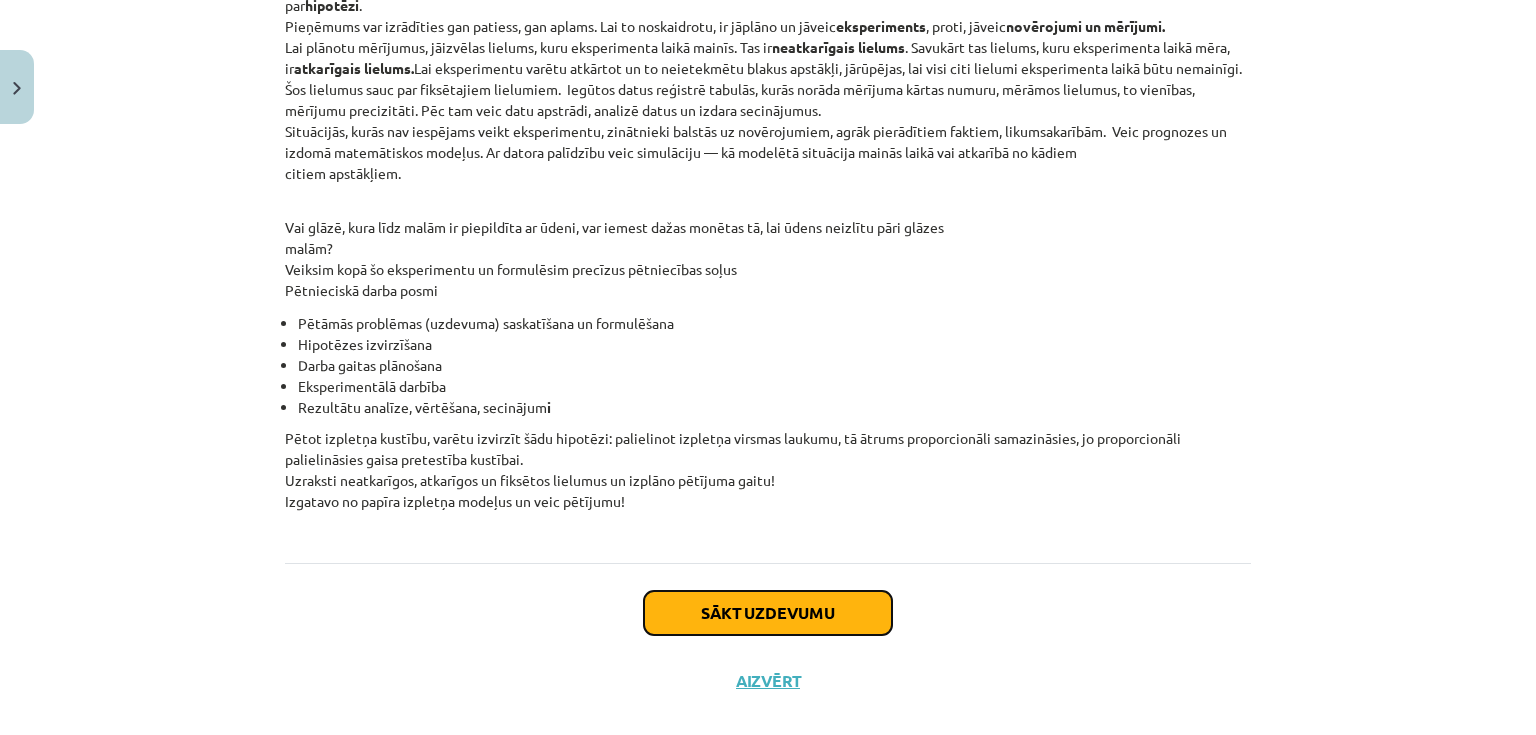 click on "Sākt uzdevumu" 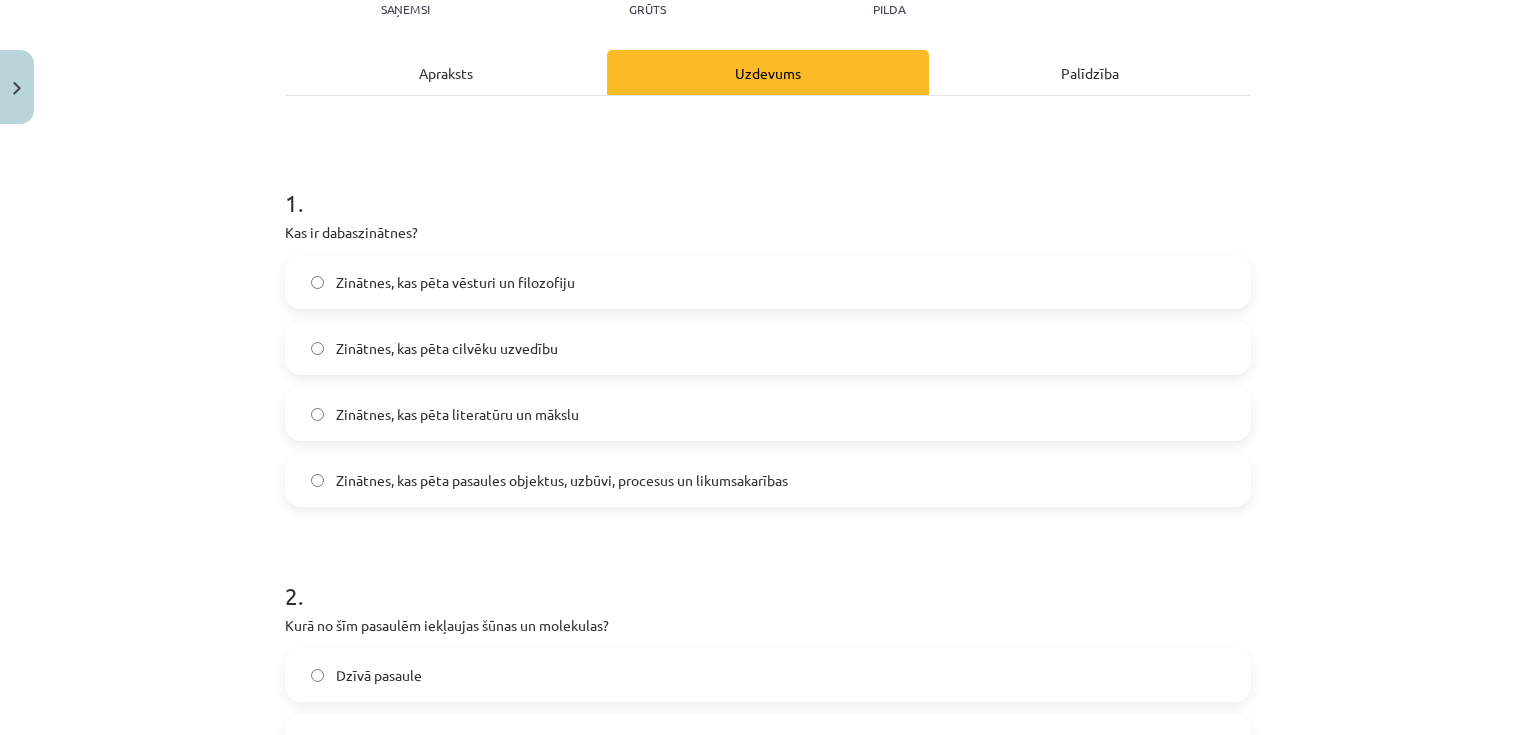 scroll, scrollTop: 0, scrollLeft: 0, axis: both 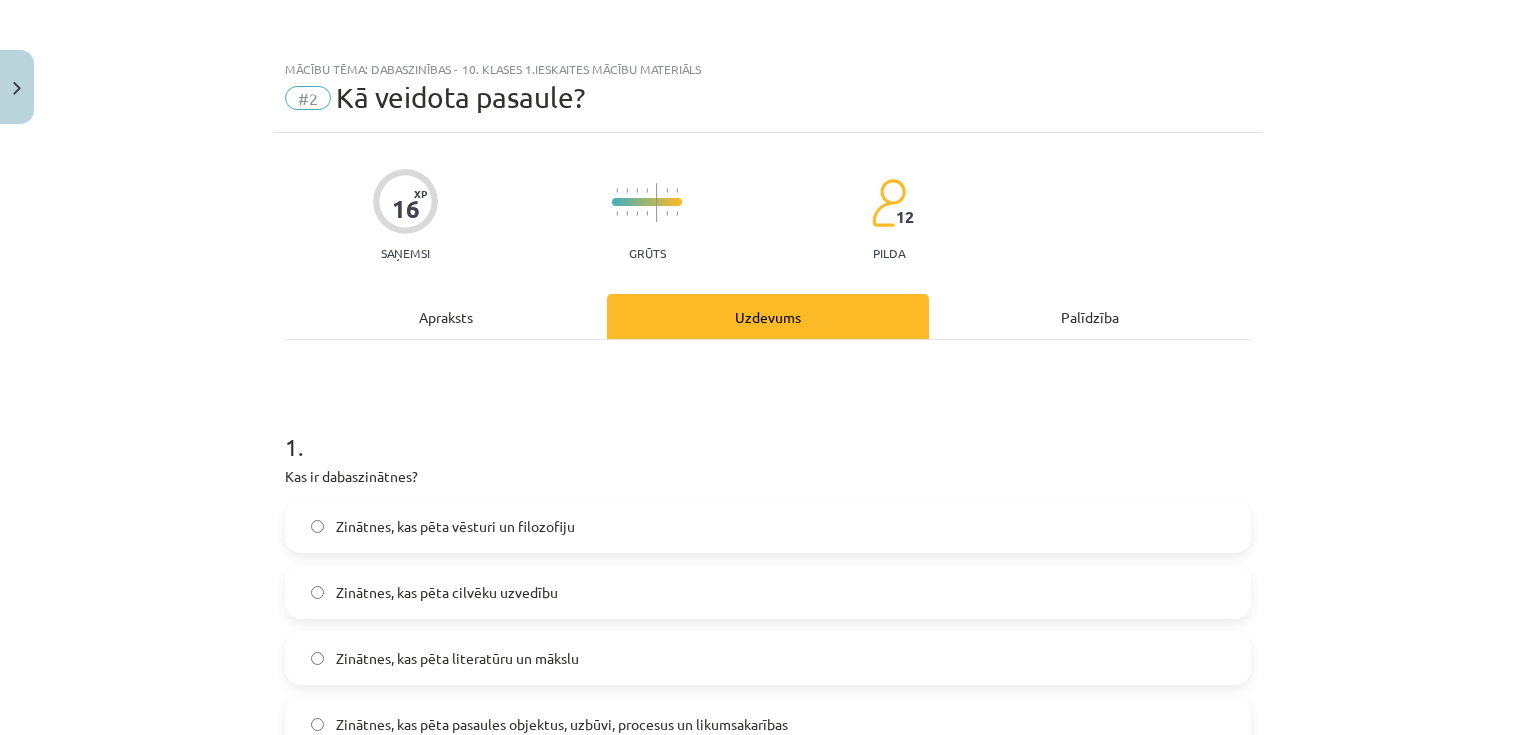 click on "Apraksts" 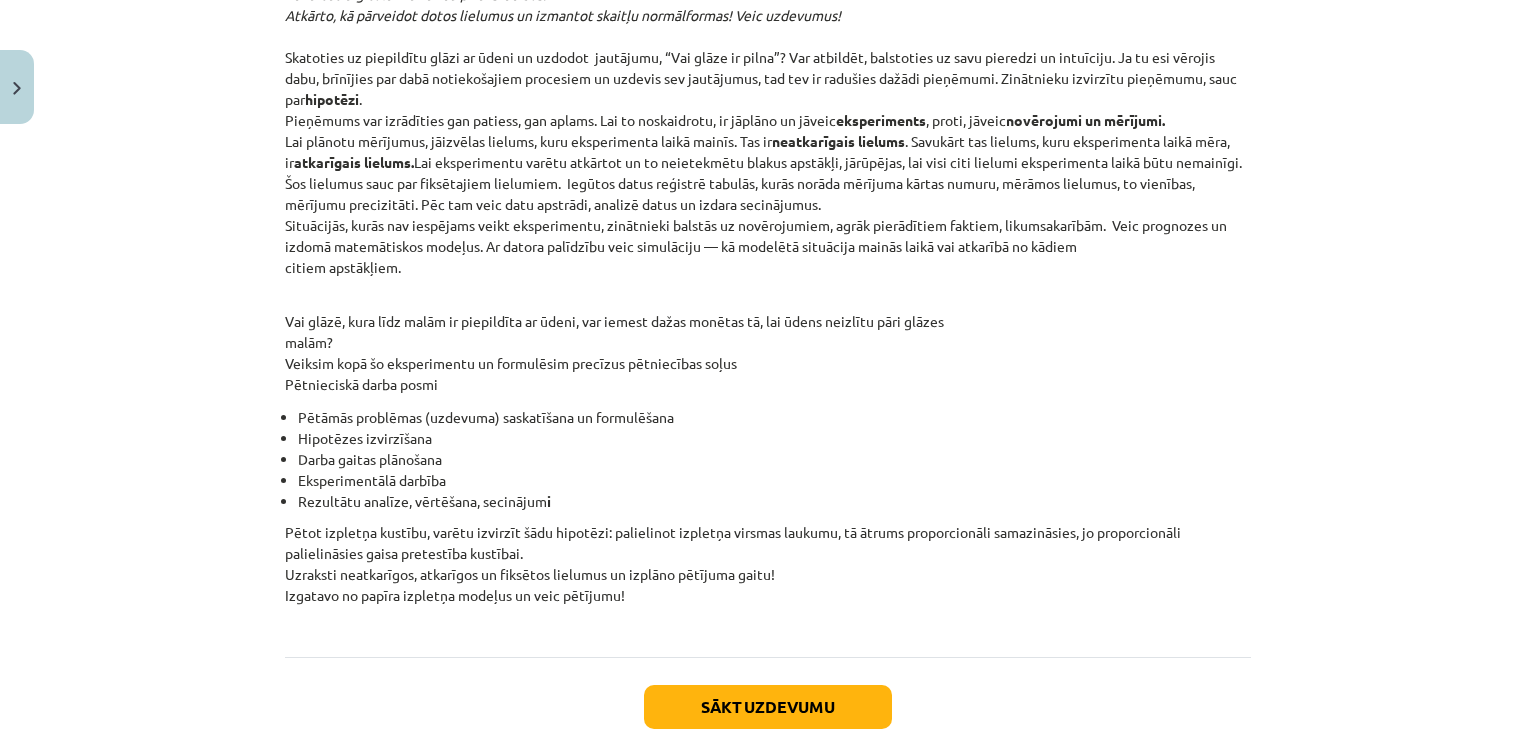 scroll, scrollTop: 3090, scrollLeft: 0, axis: vertical 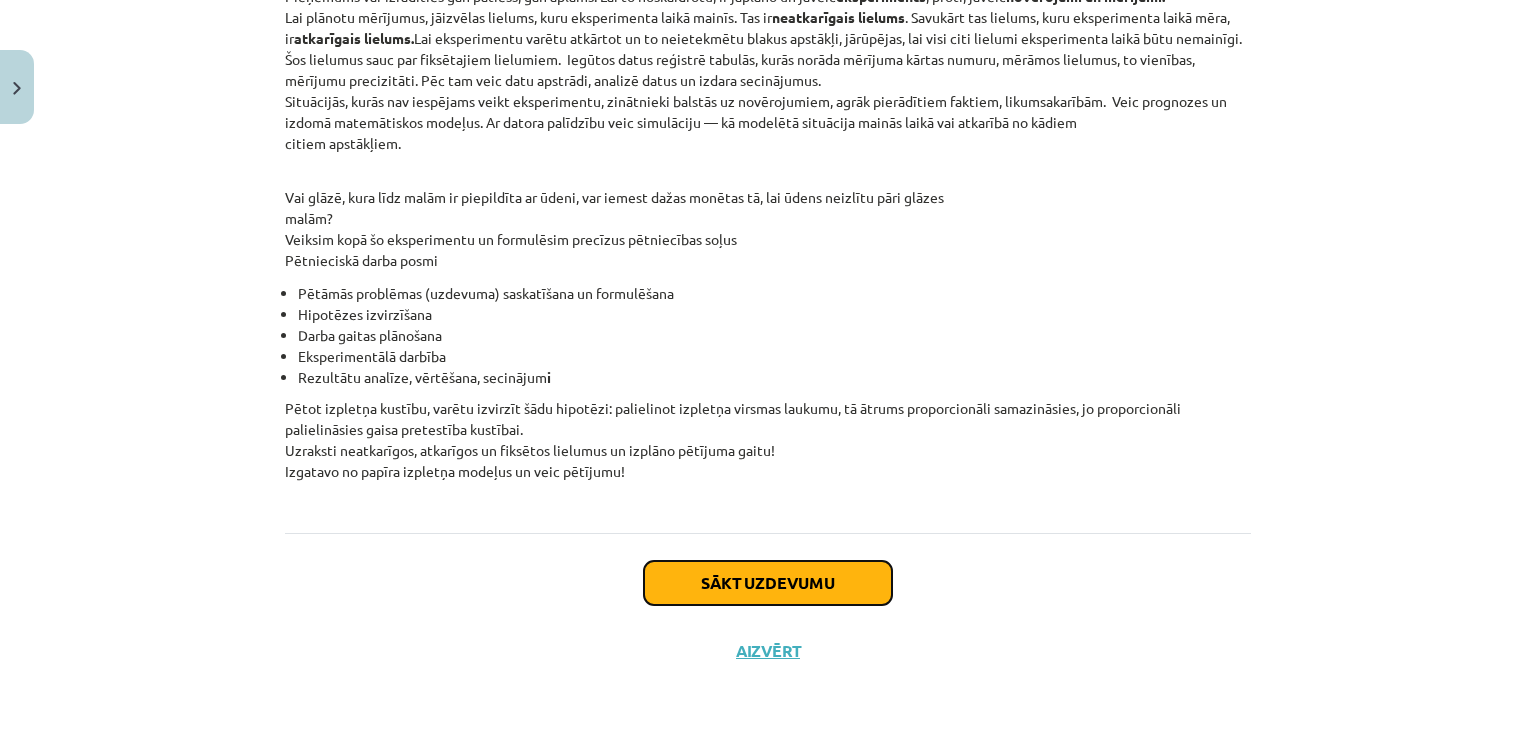 click on "Sākt uzdevumu" 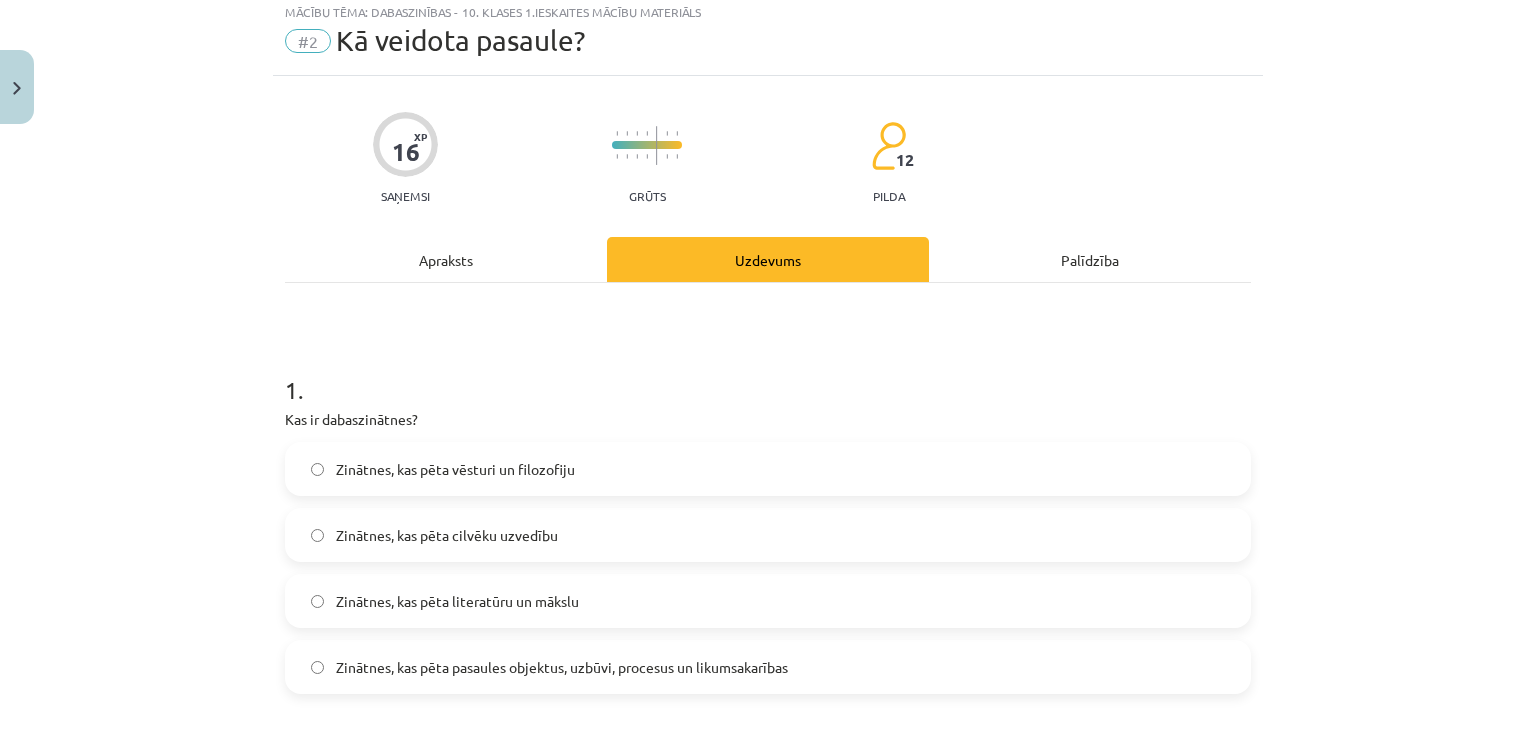 scroll, scrollTop: 50, scrollLeft: 0, axis: vertical 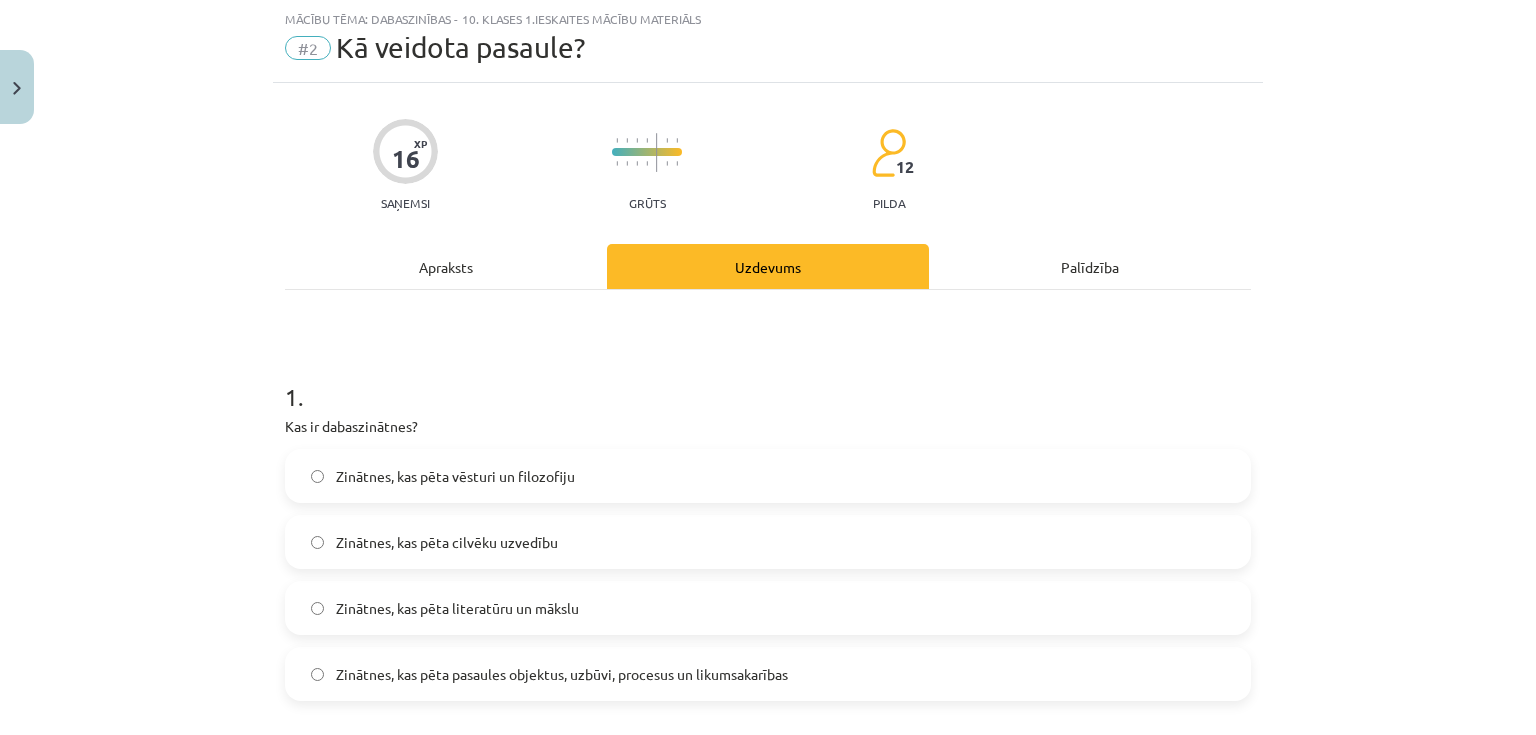 click on "Zinātnes, kas pēta vēsturi un filozofiju" 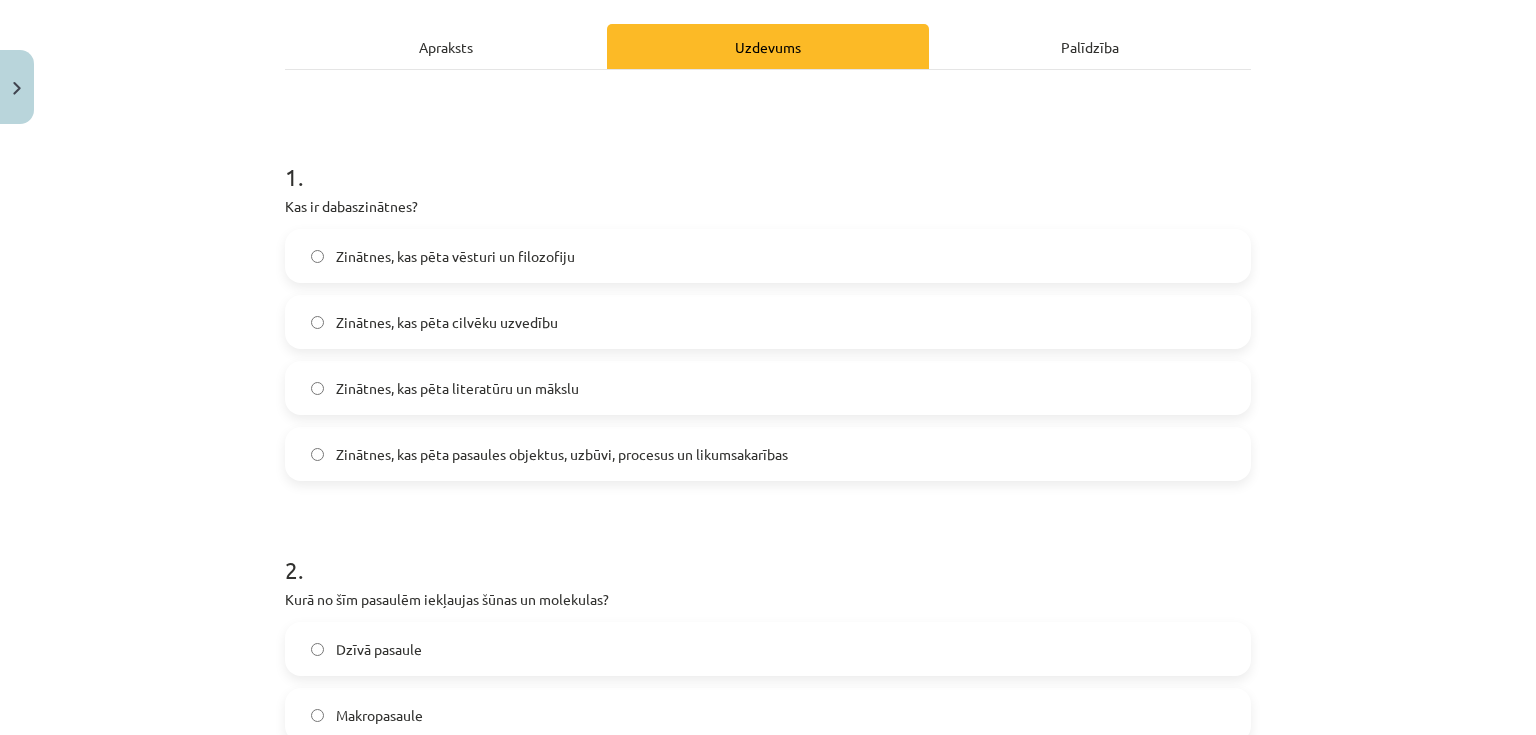 scroll, scrollTop: 290, scrollLeft: 0, axis: vertical 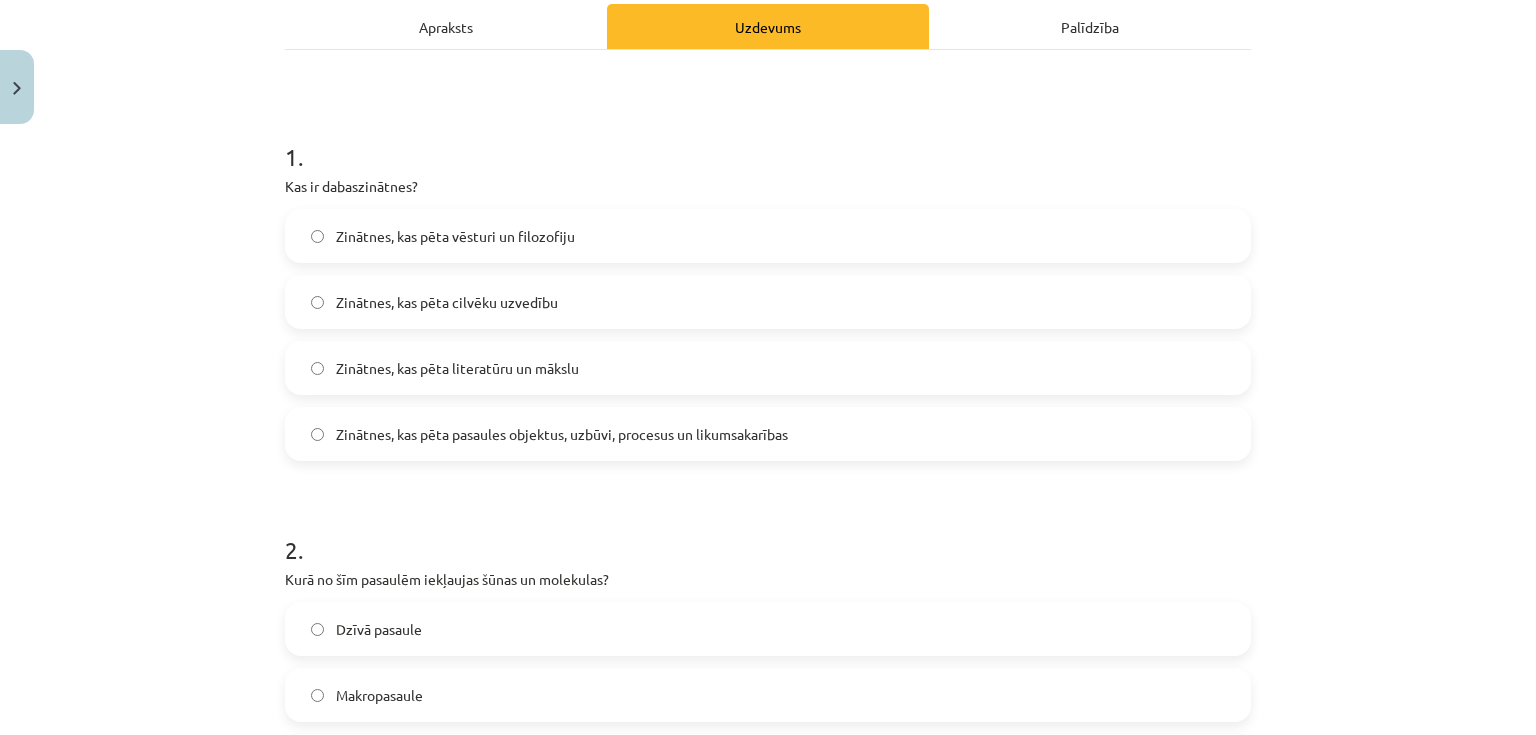 click on "Dzīvā pasaule" 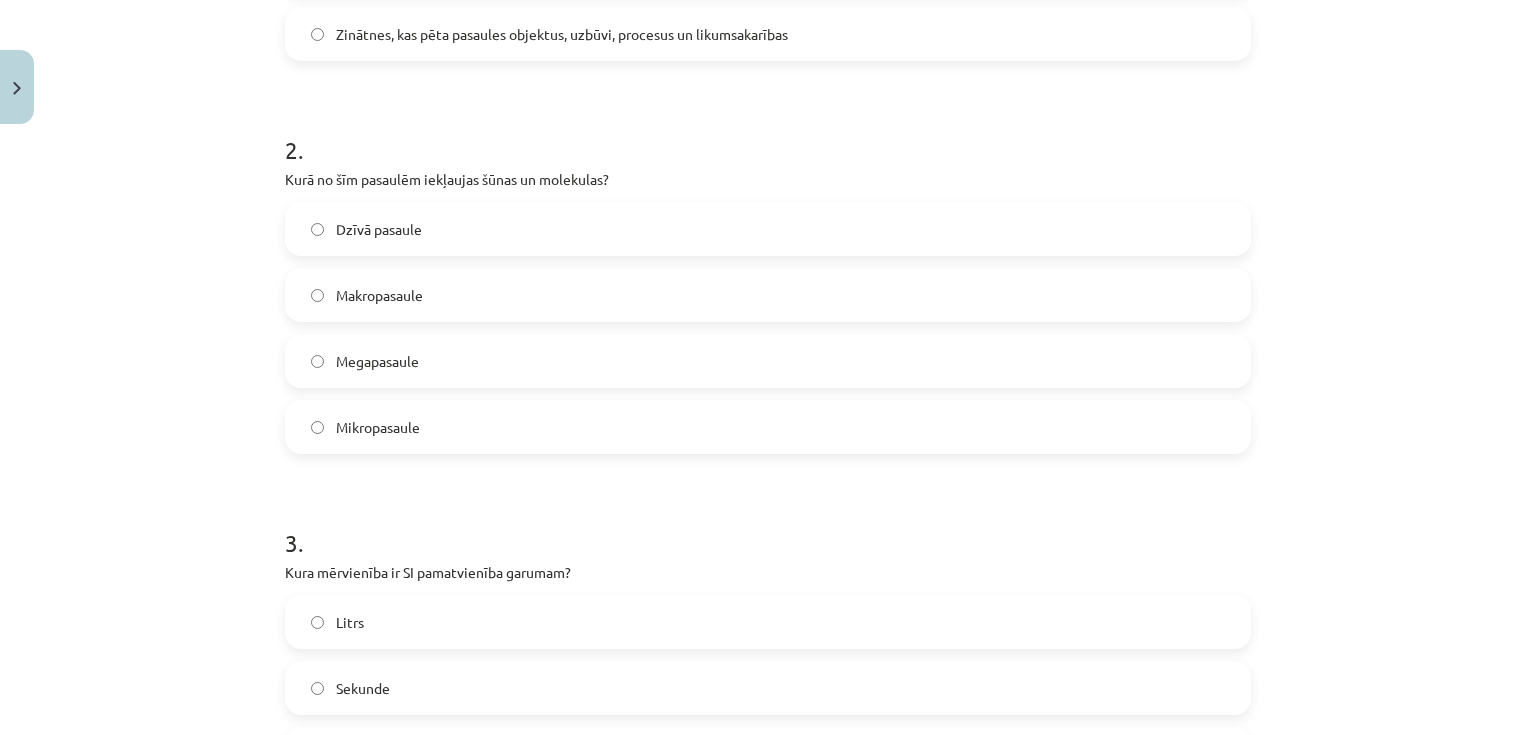 click on "Litrs" 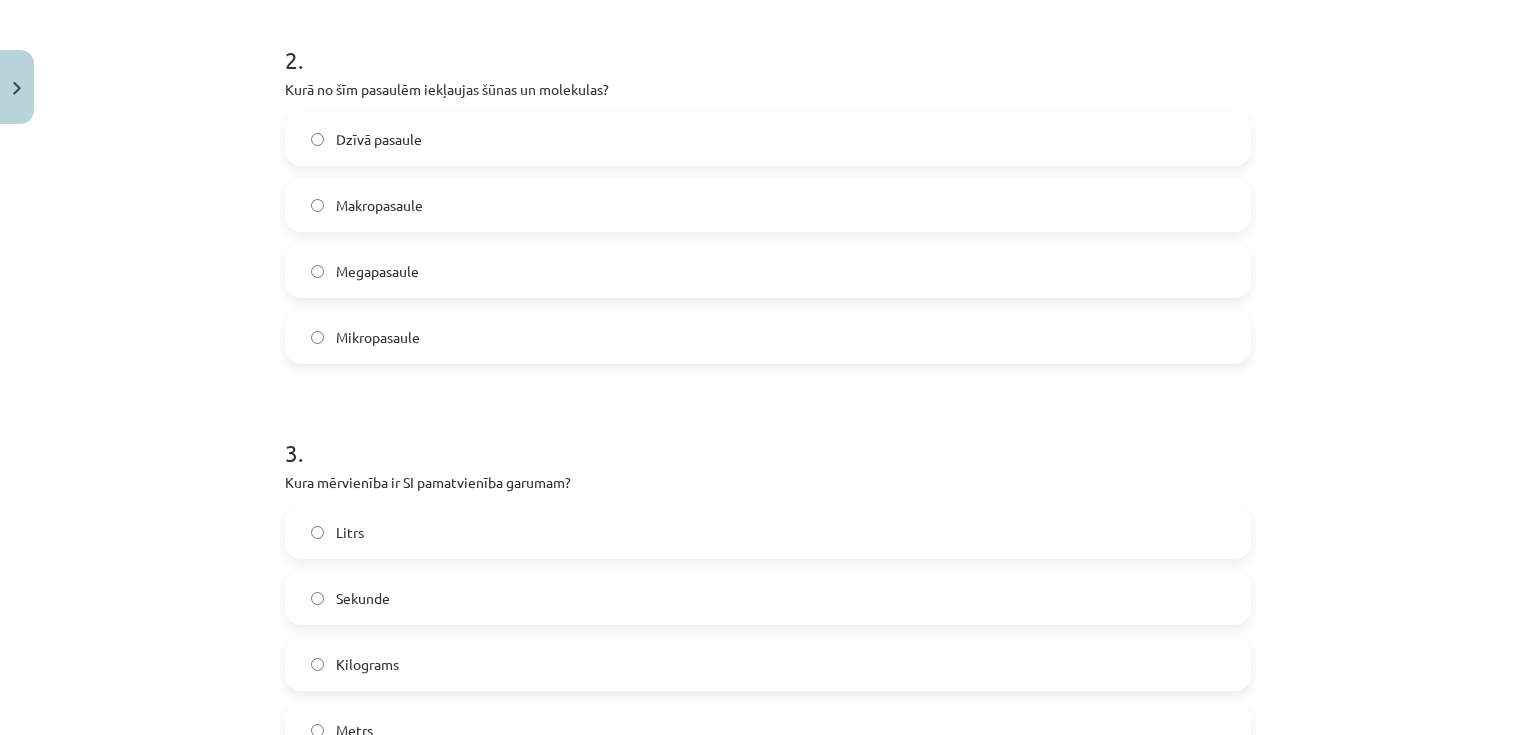 scroll, scrollTop: 1090, scrollLeft: 0, axis: vertical 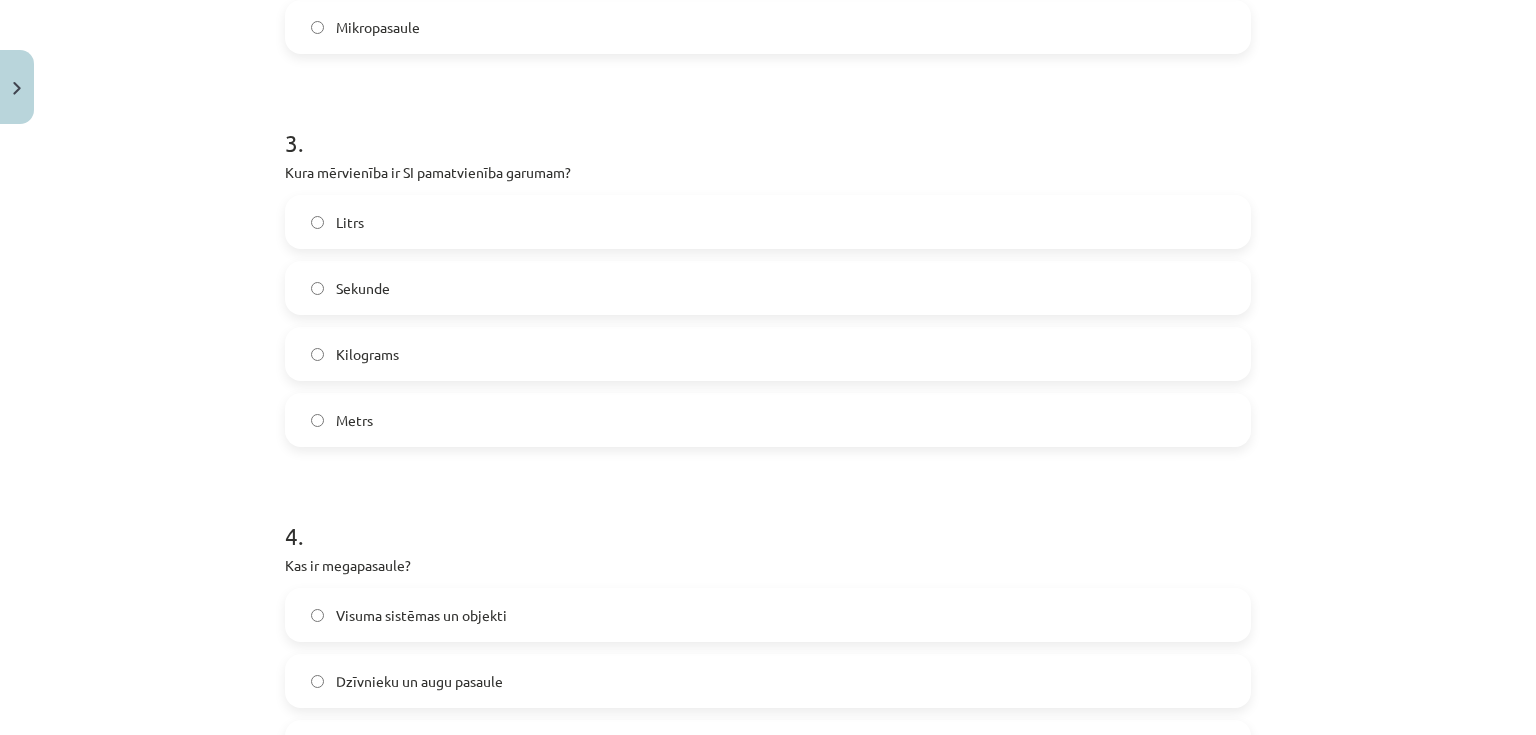 click on "Visuma sistēmas un objekti" 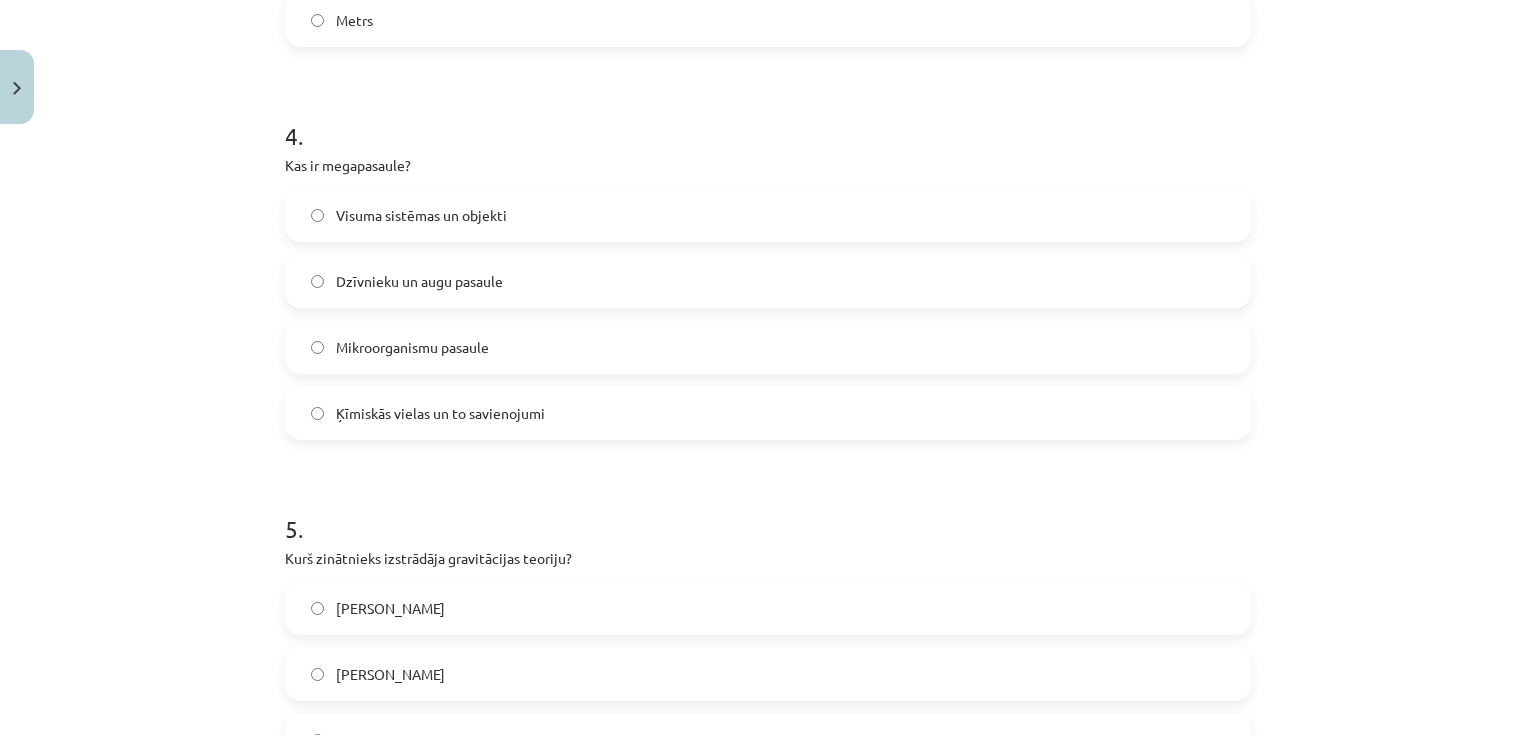 click on "[PERSON_NAME]" 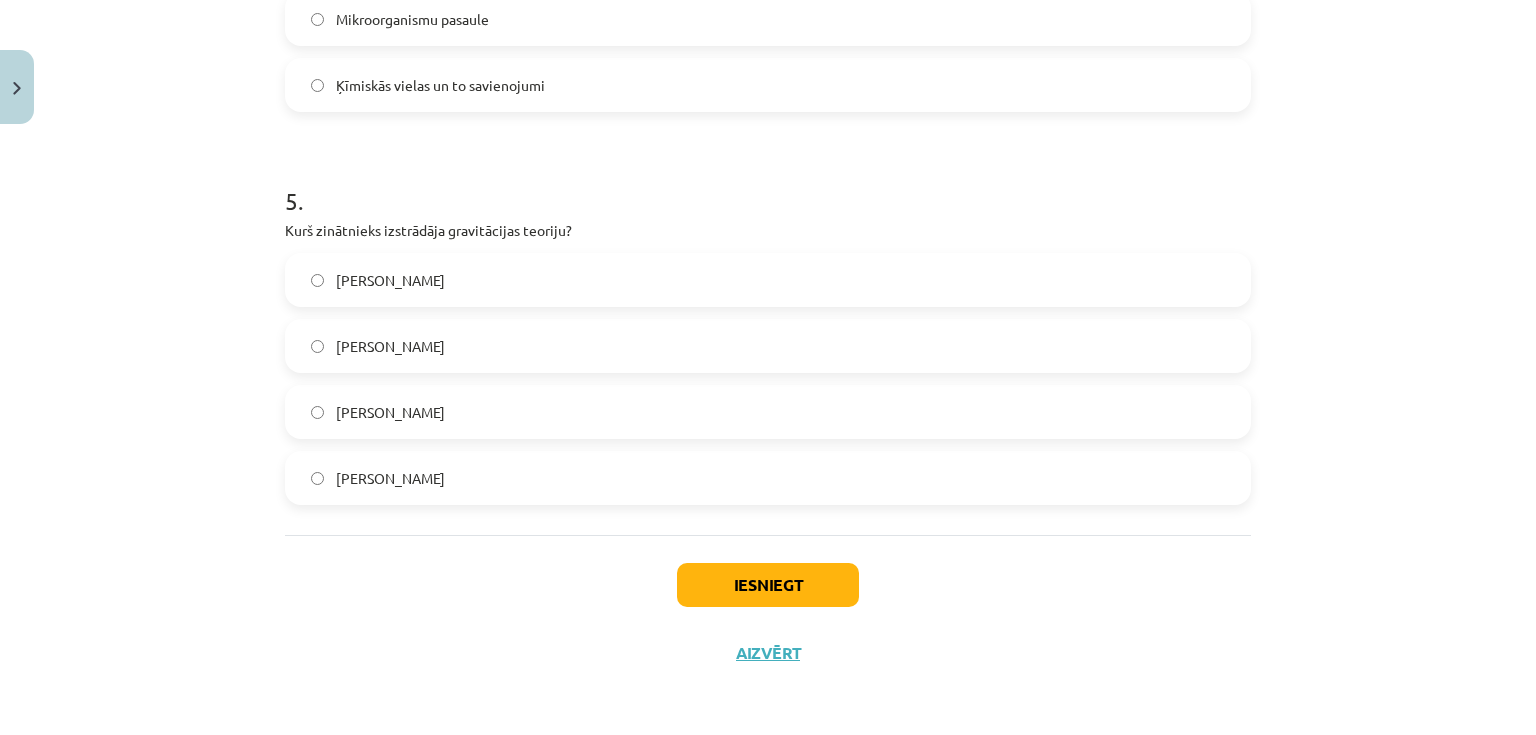 scroll, scrollTop: 1819, scrollLeft: 0, axis: vertical 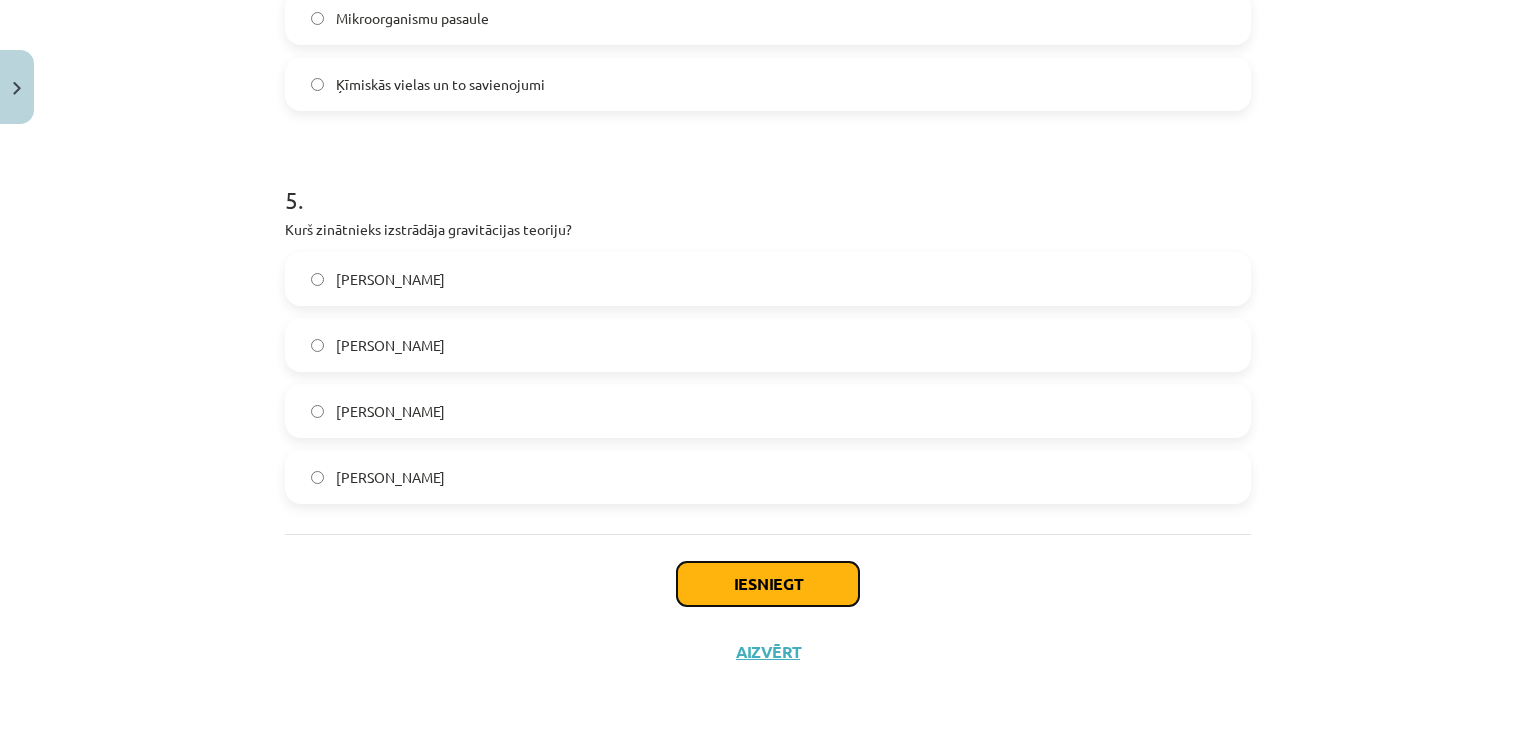 click on "Iesniegt" 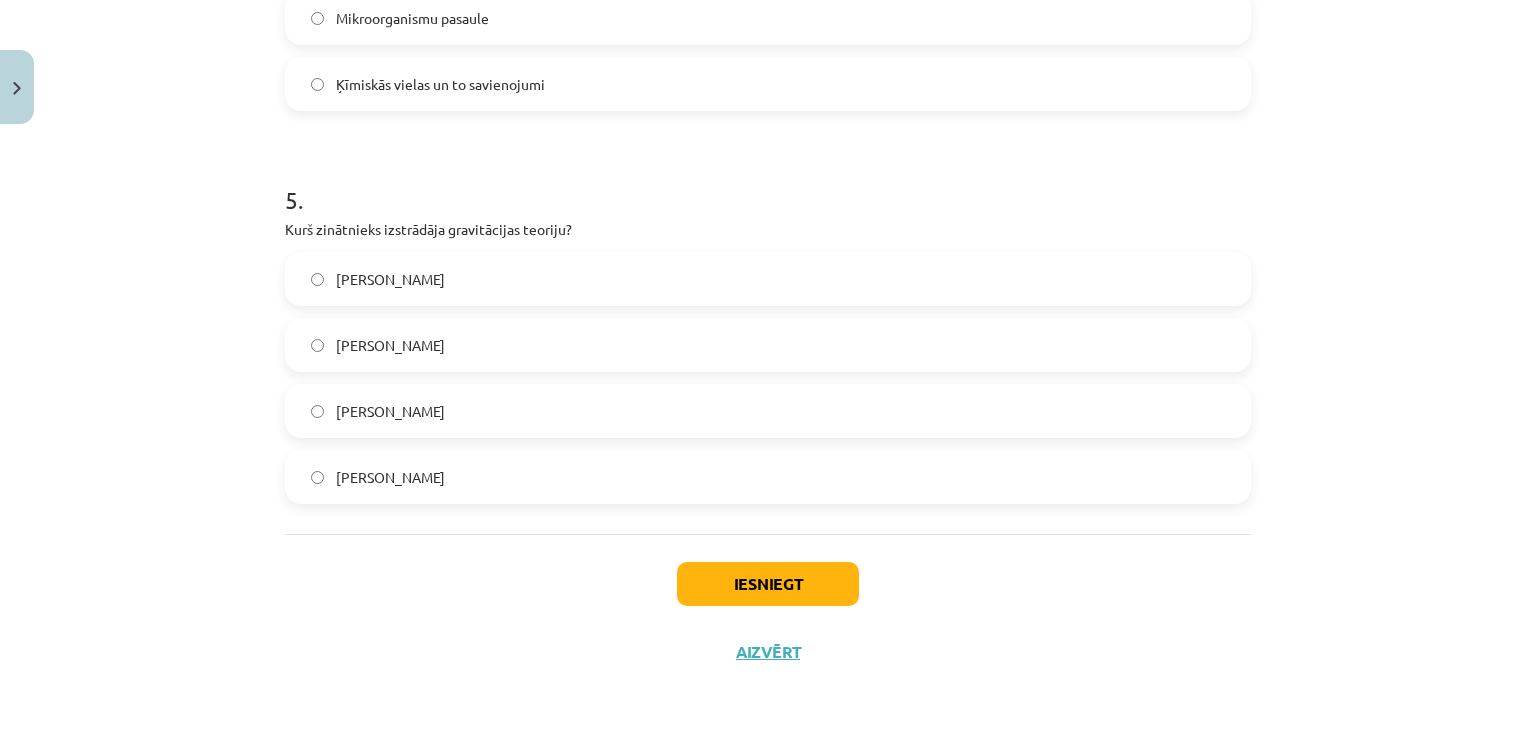 drag, startPoint x: 592, startPoint y: 262, endPoint x: 596, endPoint y: 229, distance: 33.24154 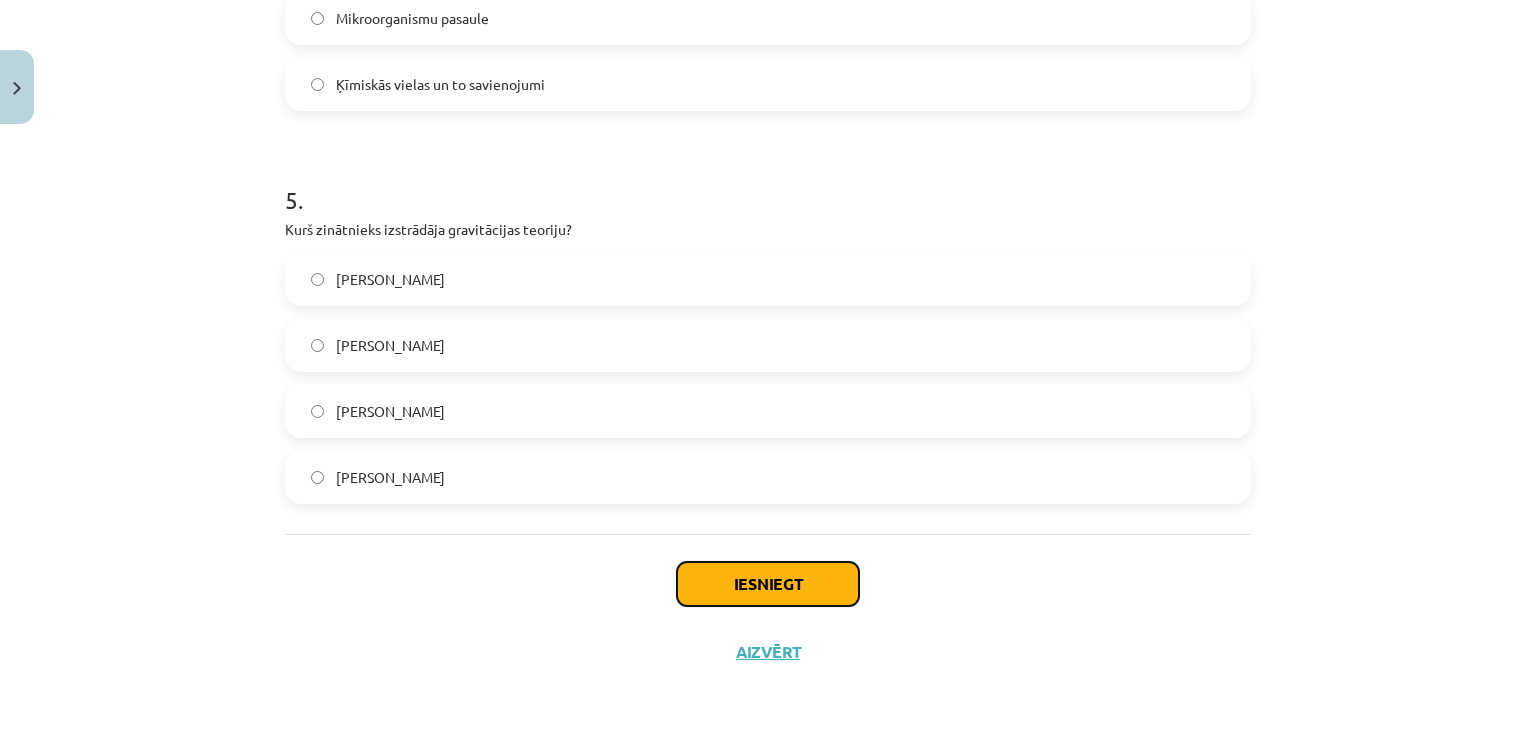 click on "Iesniegt" 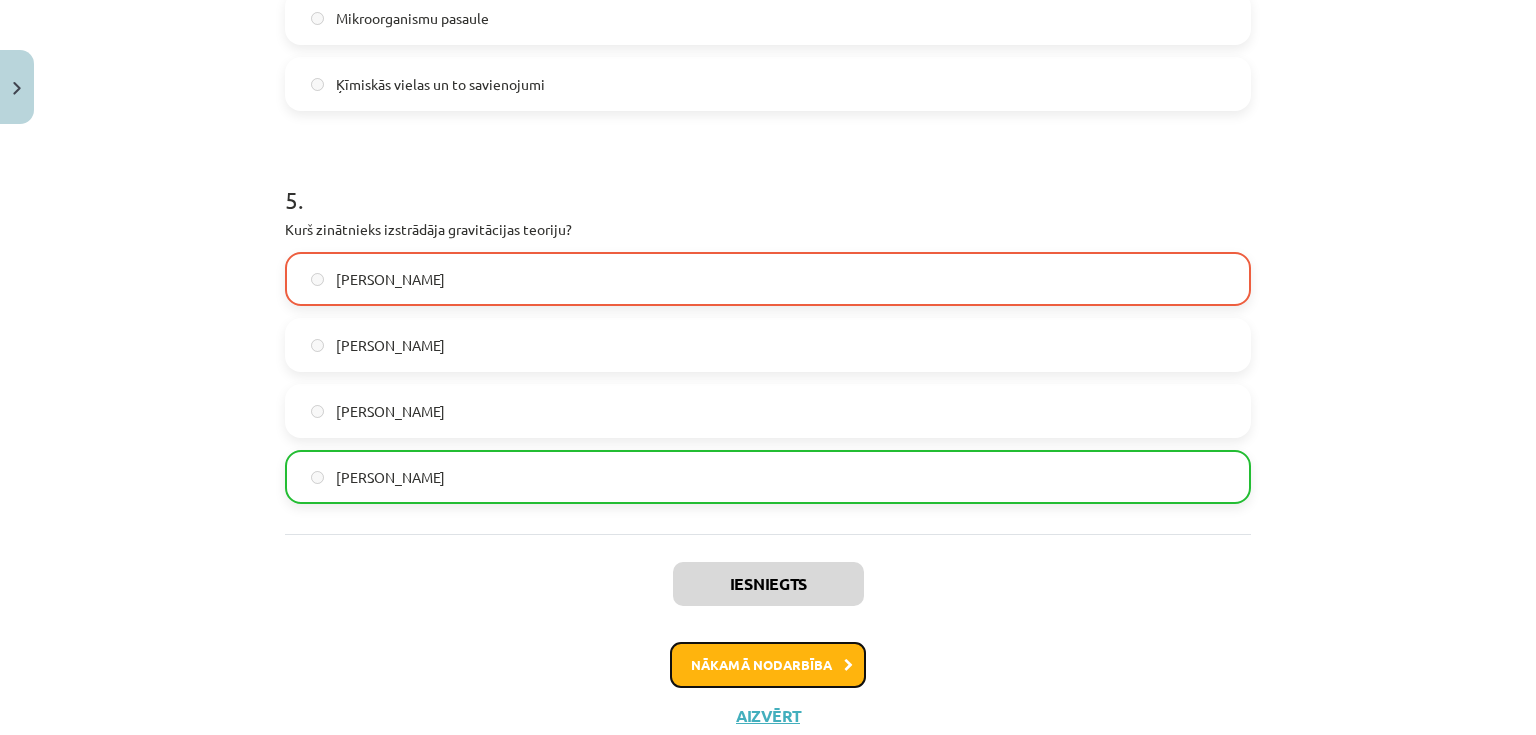 click on "Nākamā nodarbība" 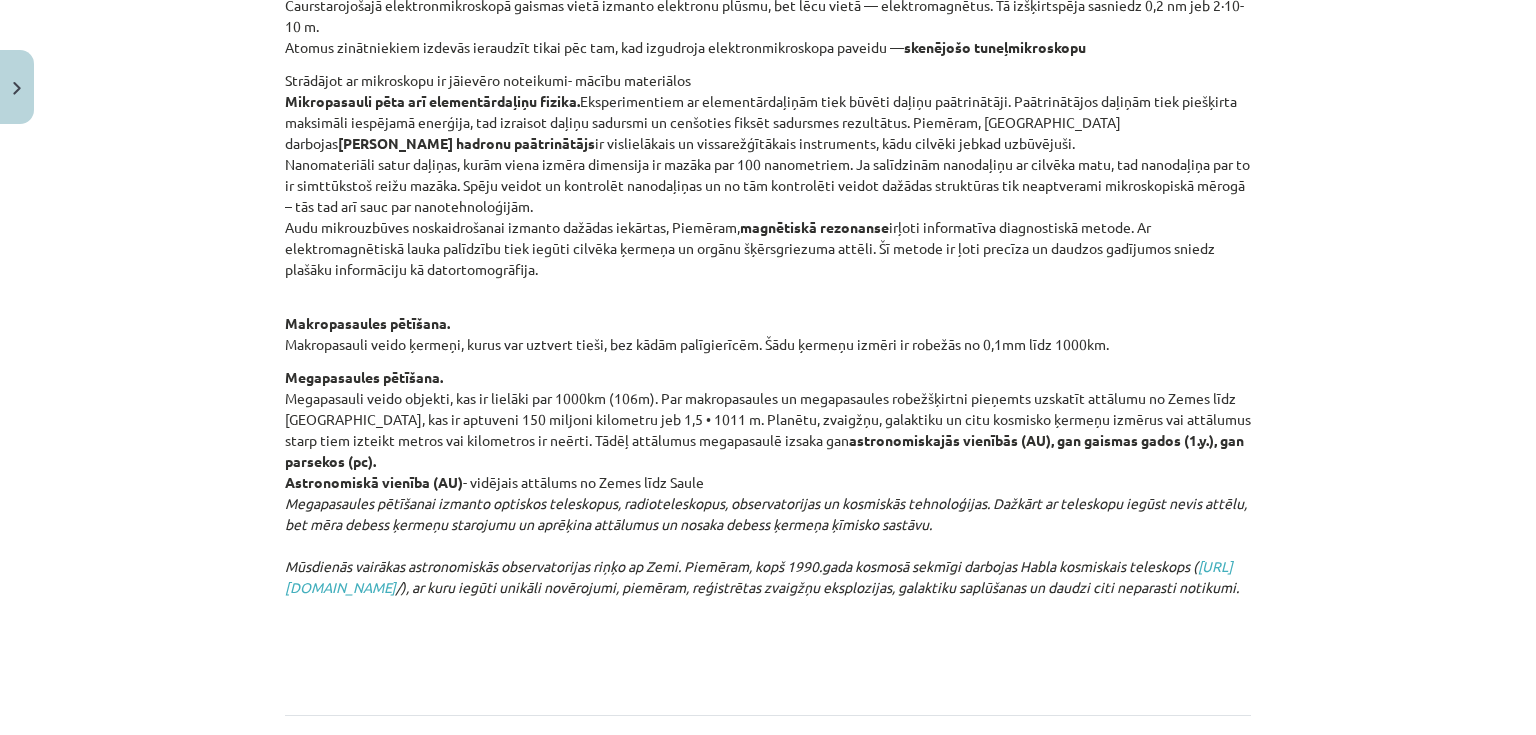 scroll, scrollTop: 1220, scrollLeft: 0, axis: vertical 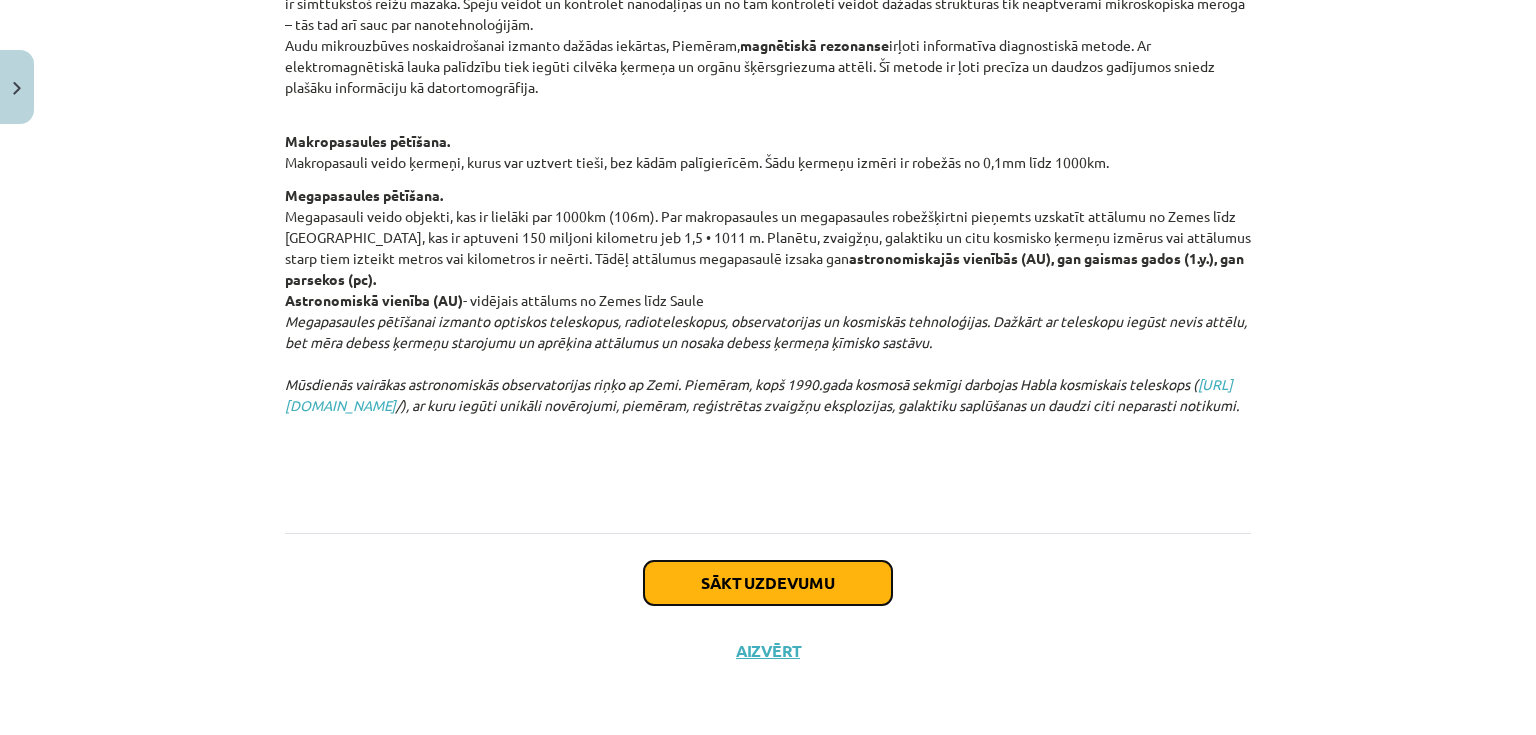 click on "Sākt uzdevumu" 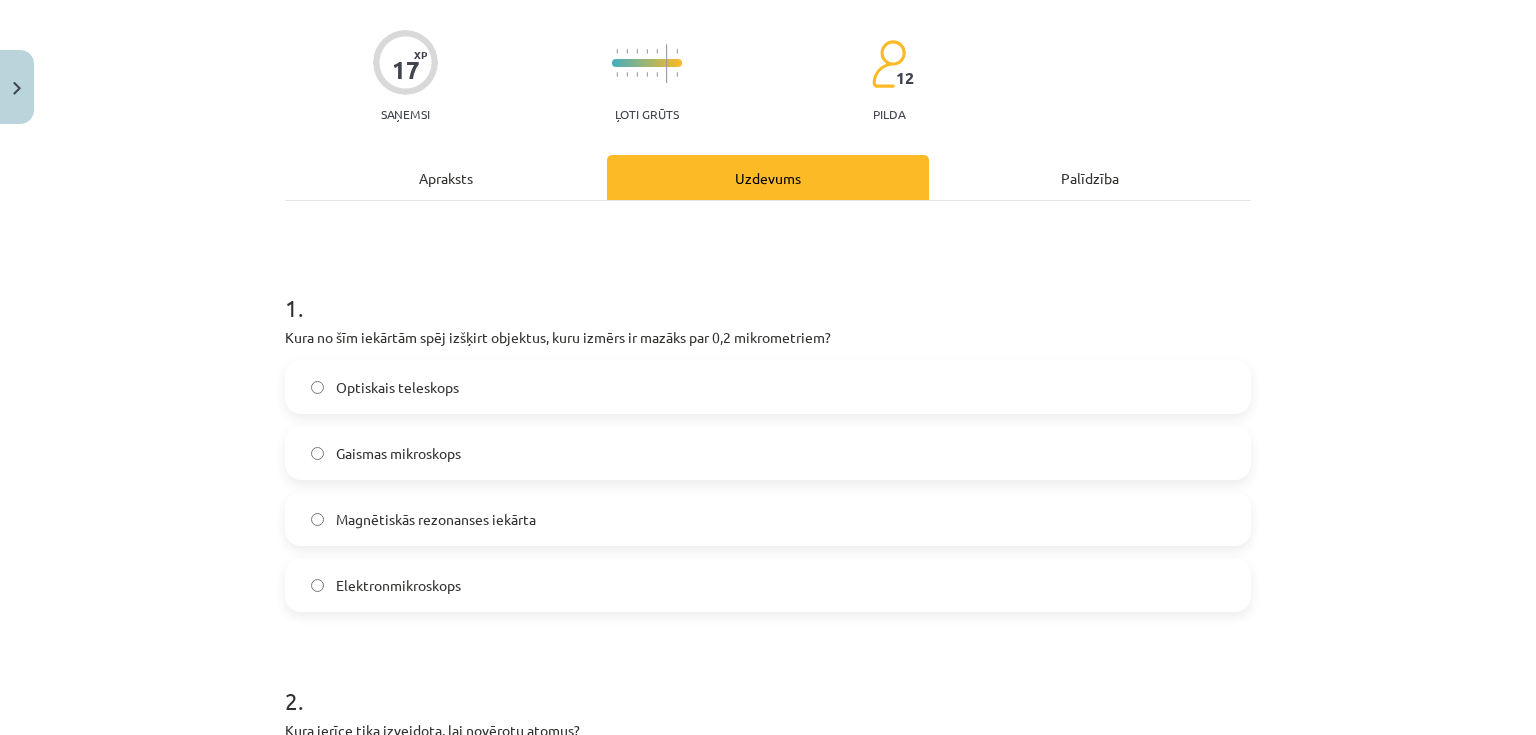 scroll, scrollTop: 0, scrollLeft: 0, axis: both 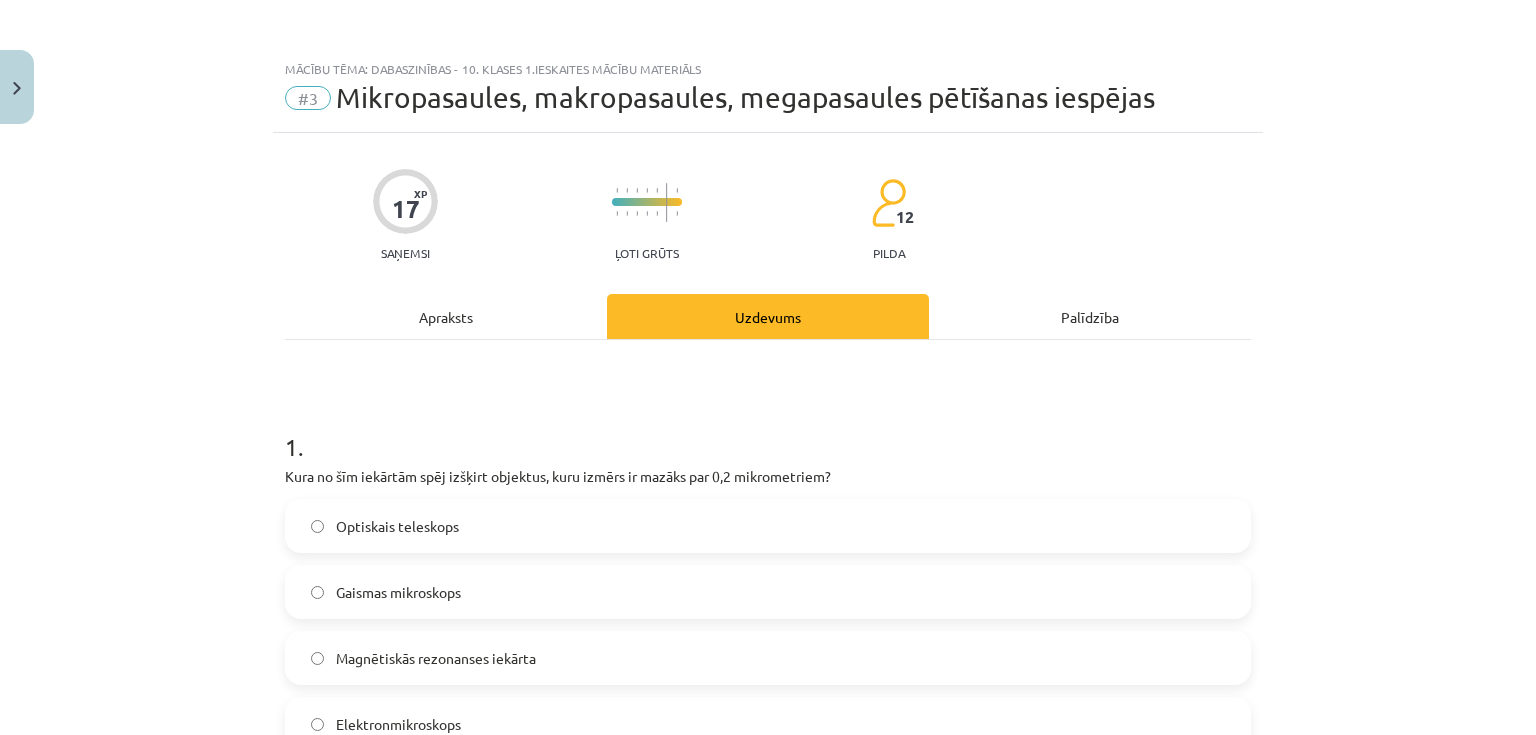 click on "Apraksts" 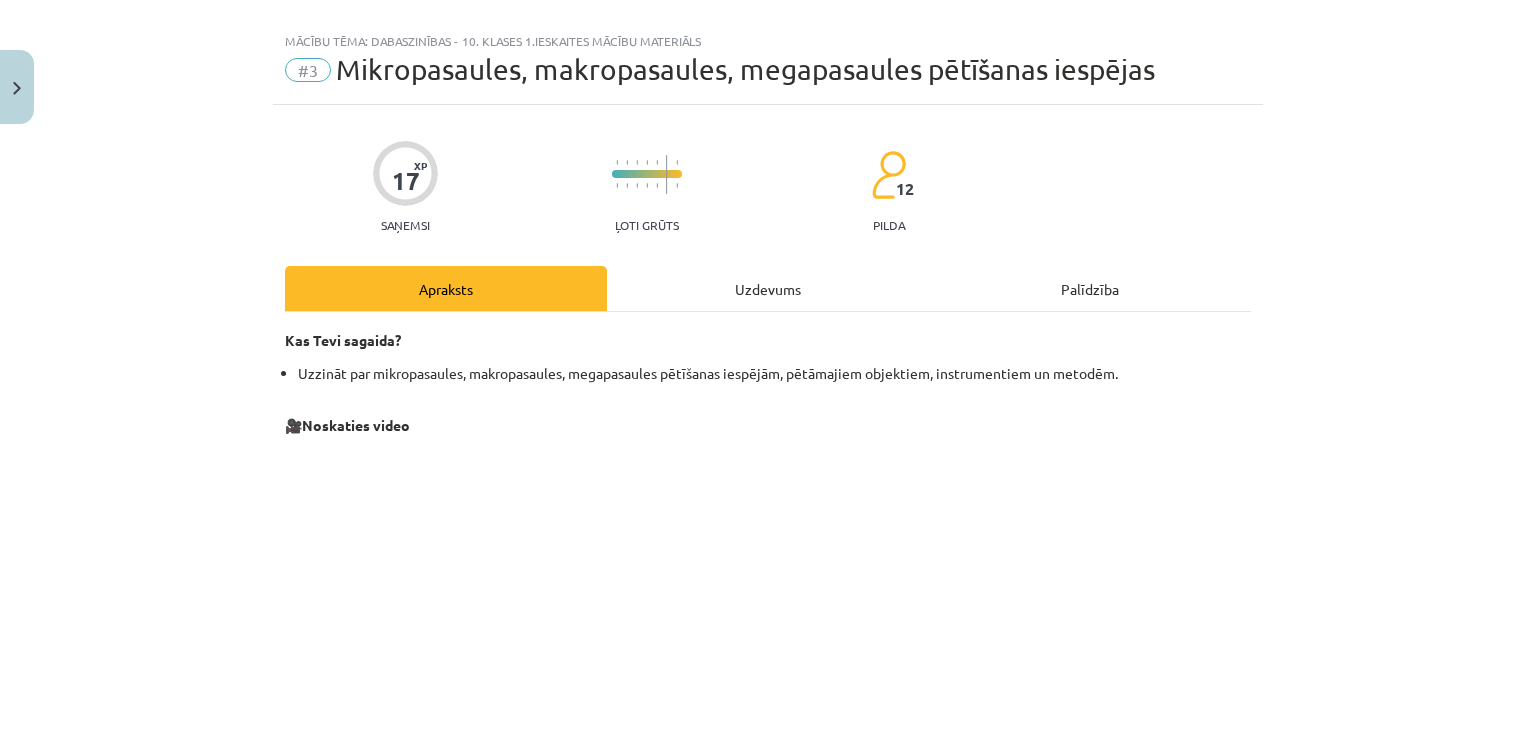 scroll, scrollTop: 0, scrollLeft: 0, axis: both 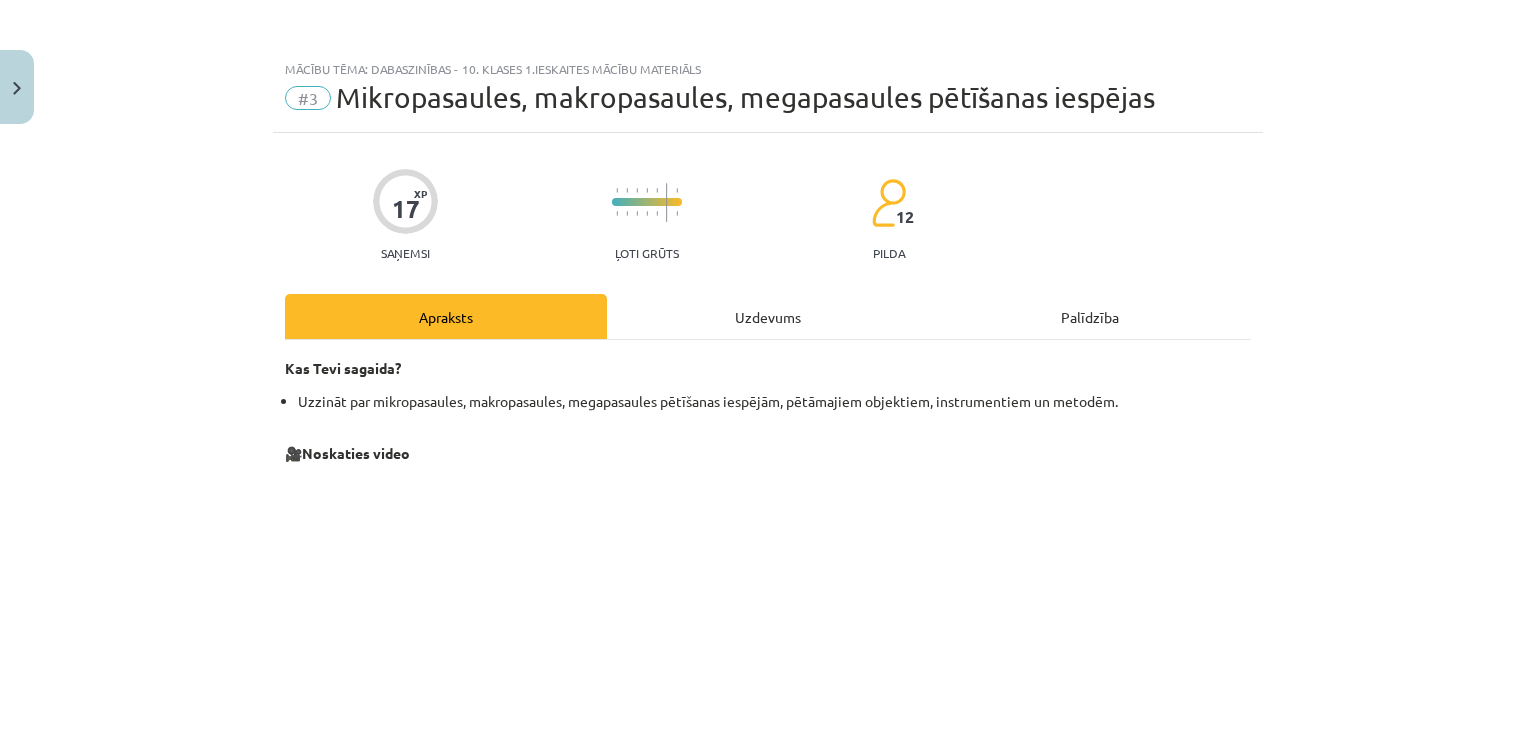 click on "#3" 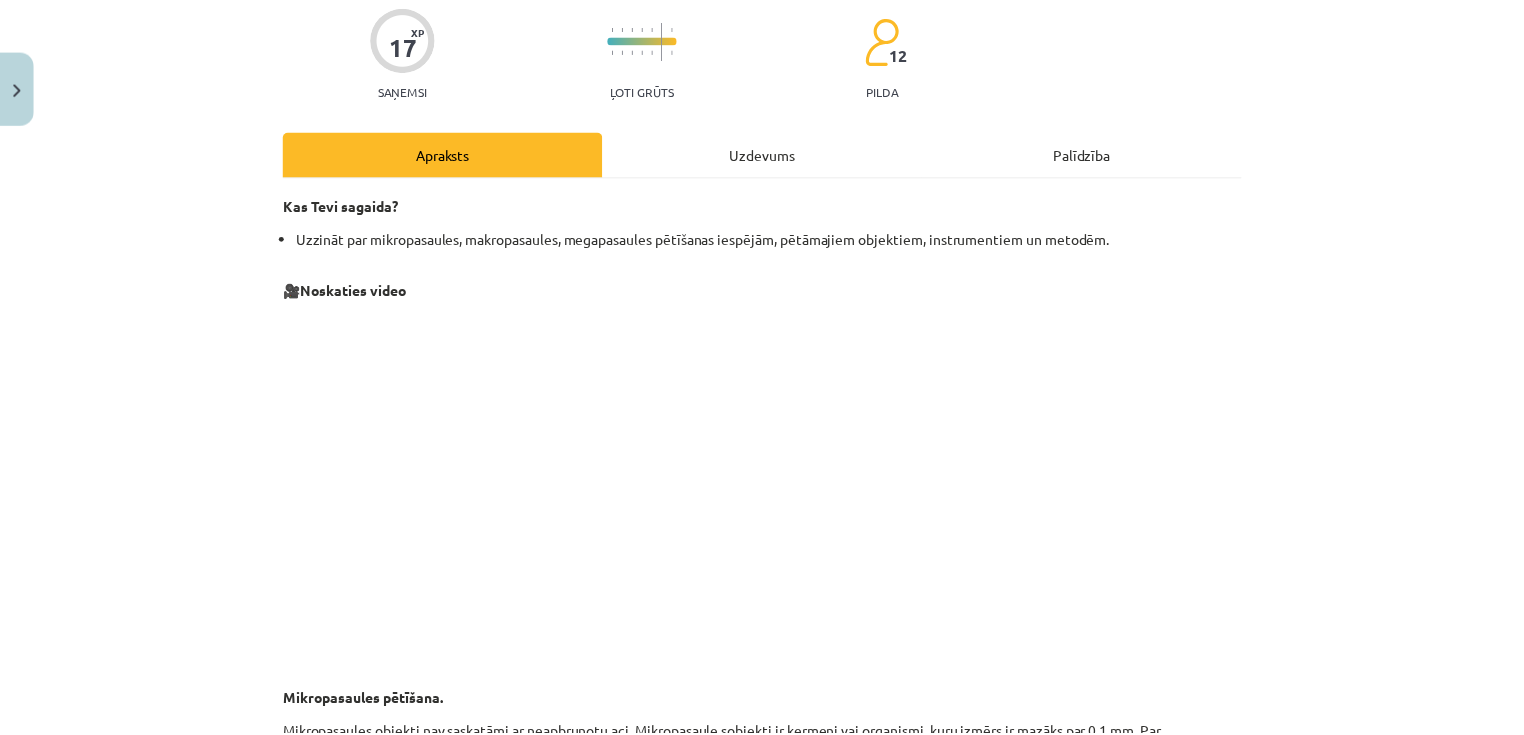 scroll, scrollTop: 0, scrollLeft: 0, axis: both 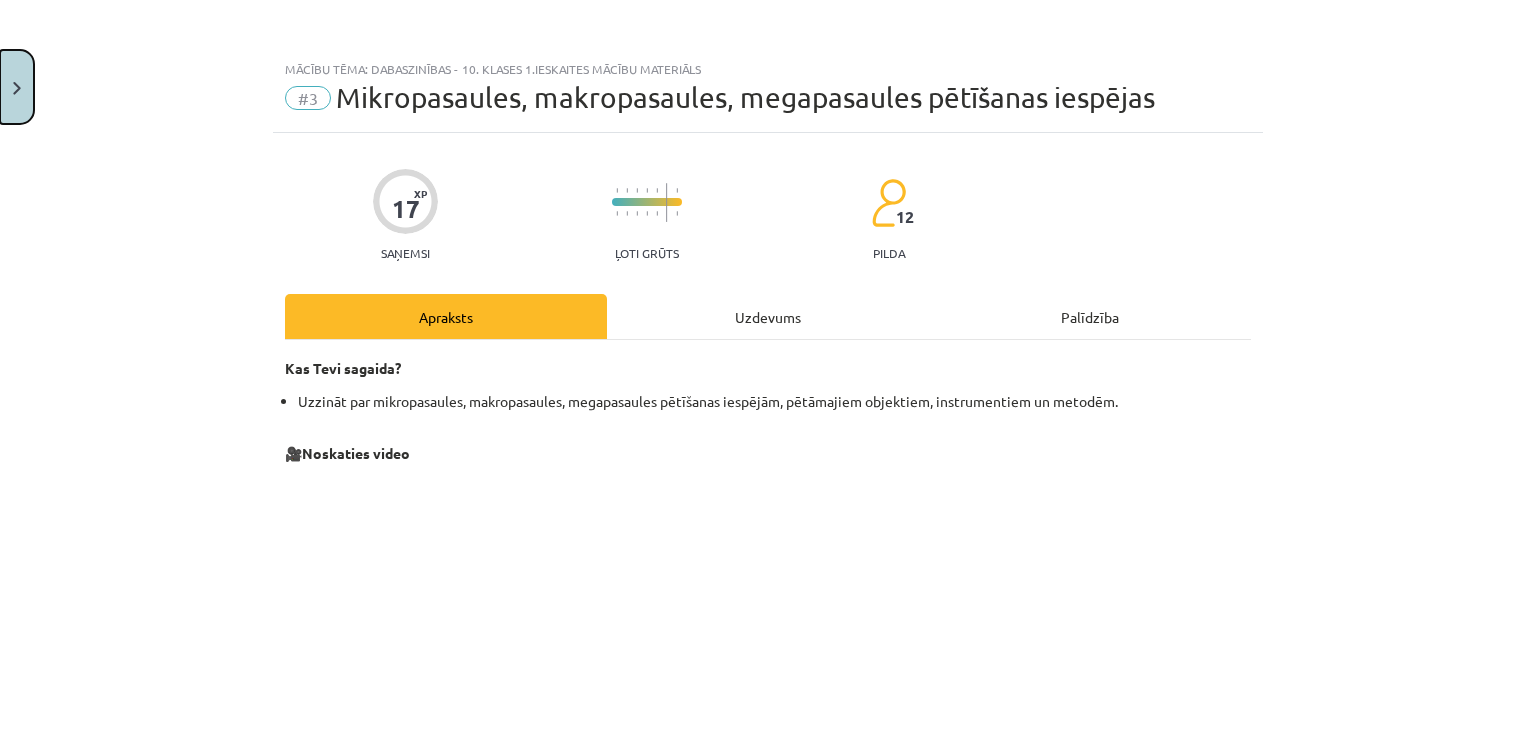 click 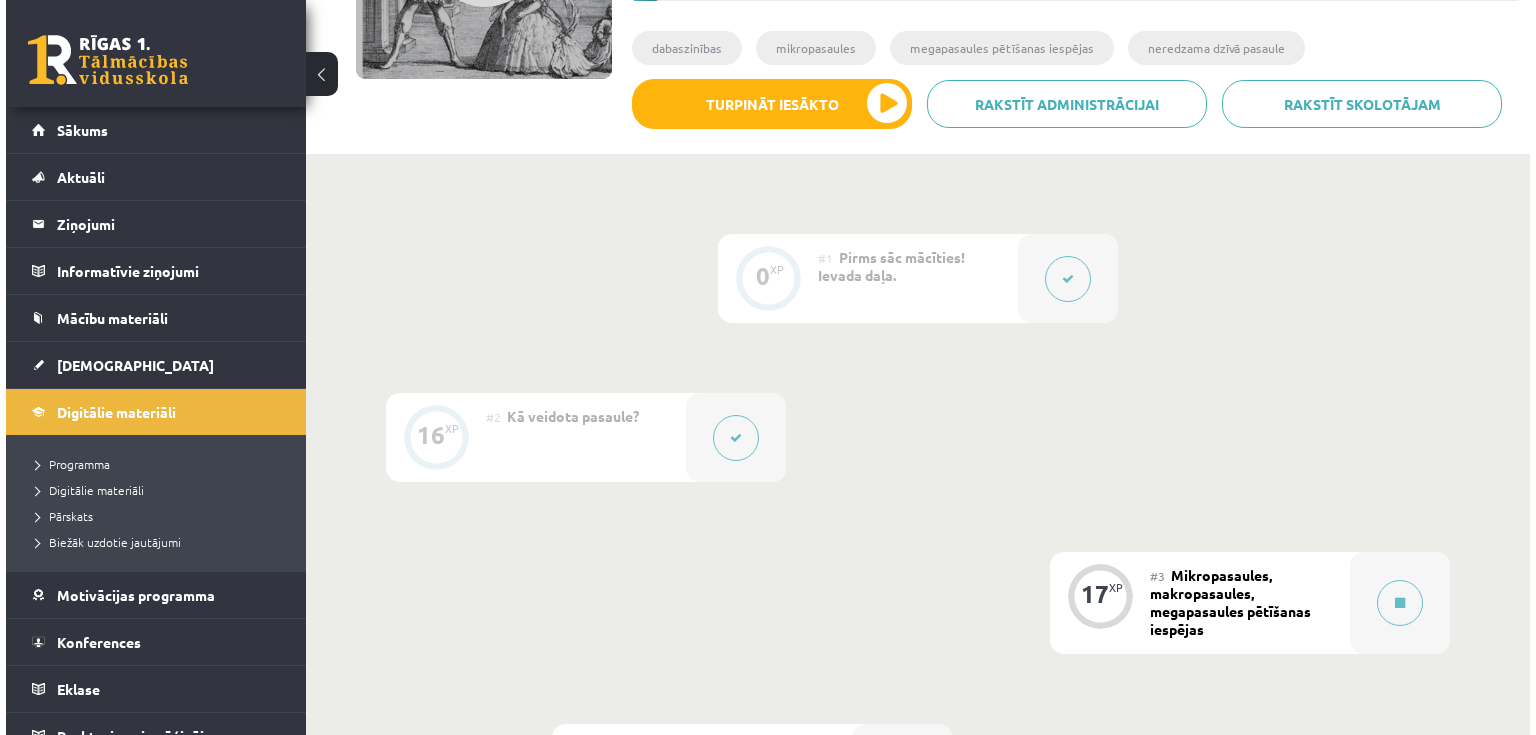 scroll, scrollTop: 480, scrollLeft: 0, axis: vertical 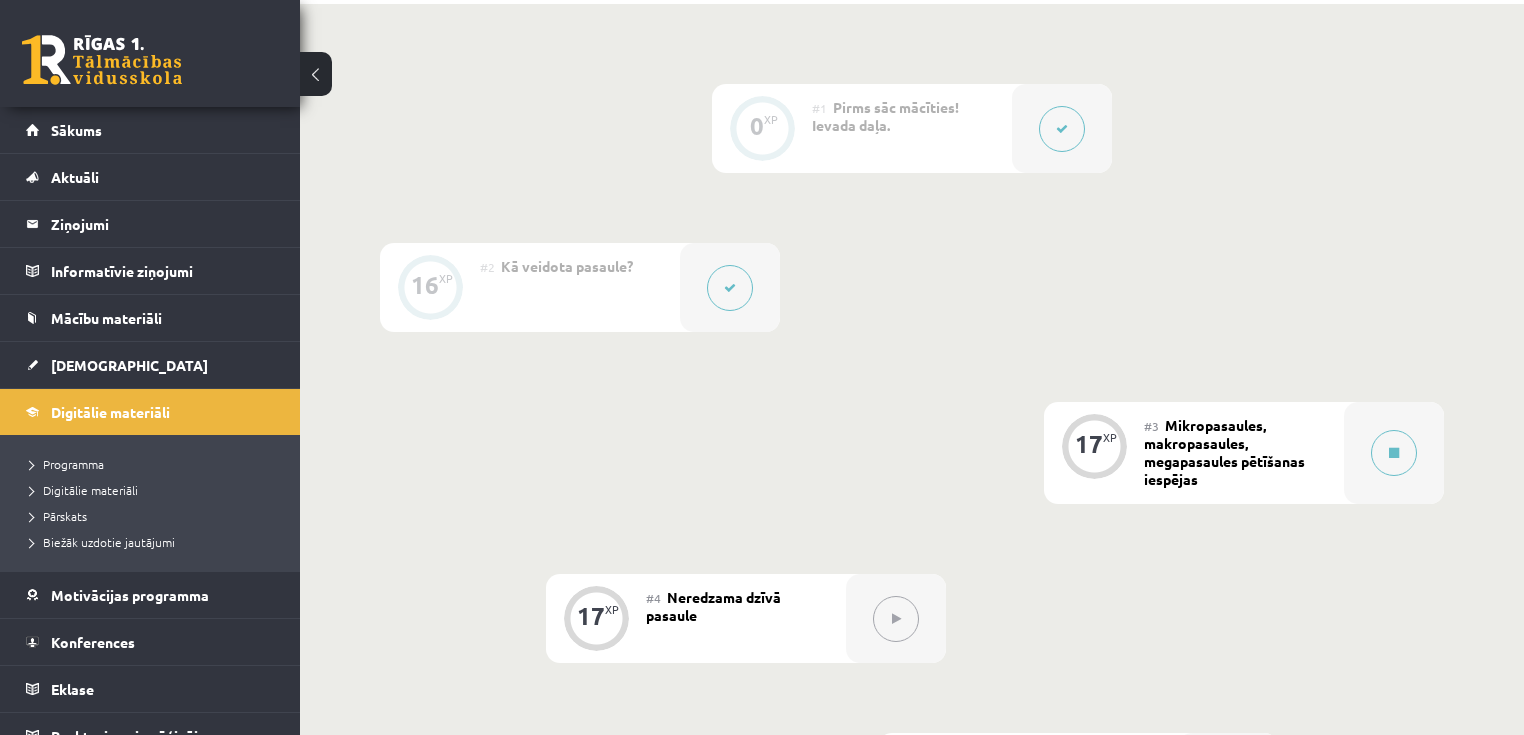 click 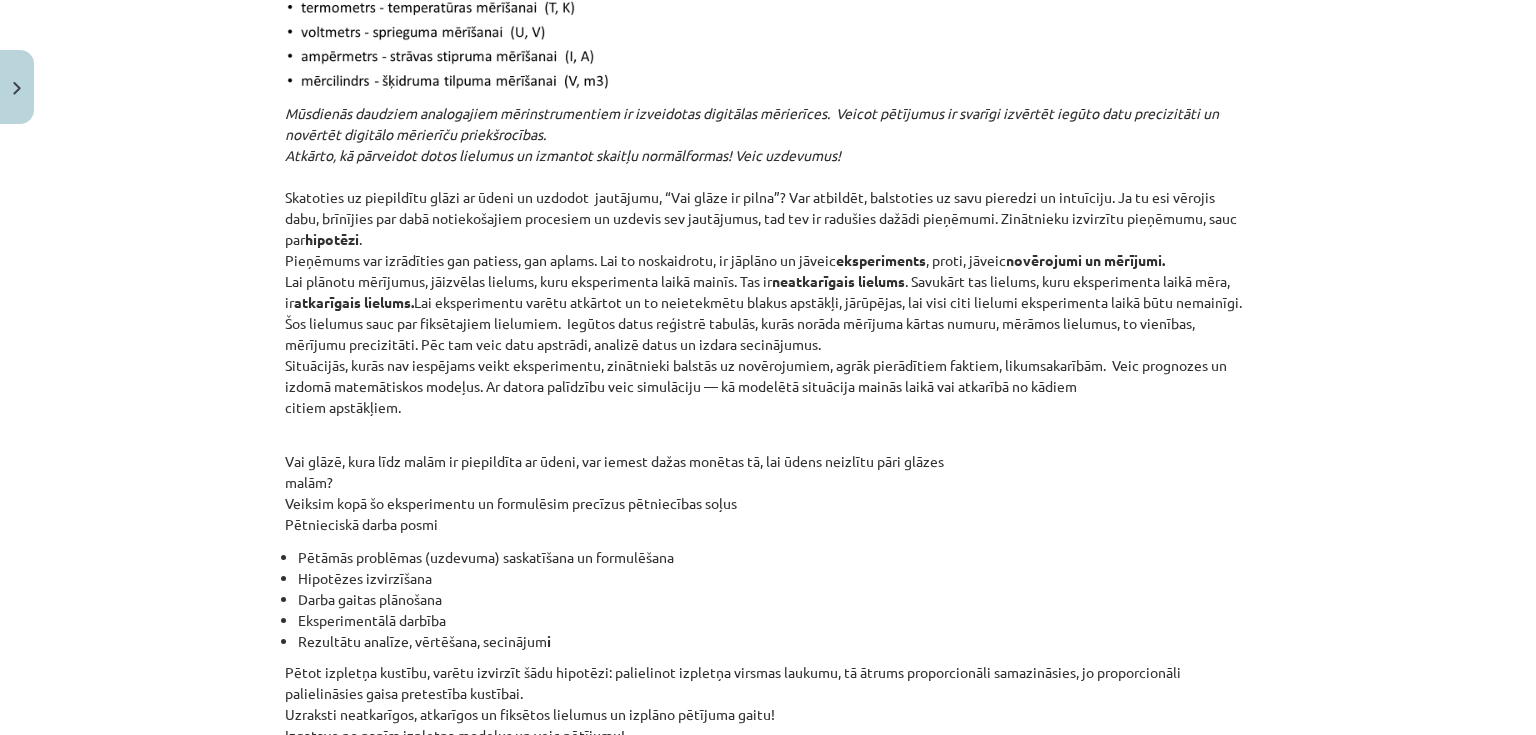scroll, scrollTop: 2834, scrollLeft: 0, axis: vertical 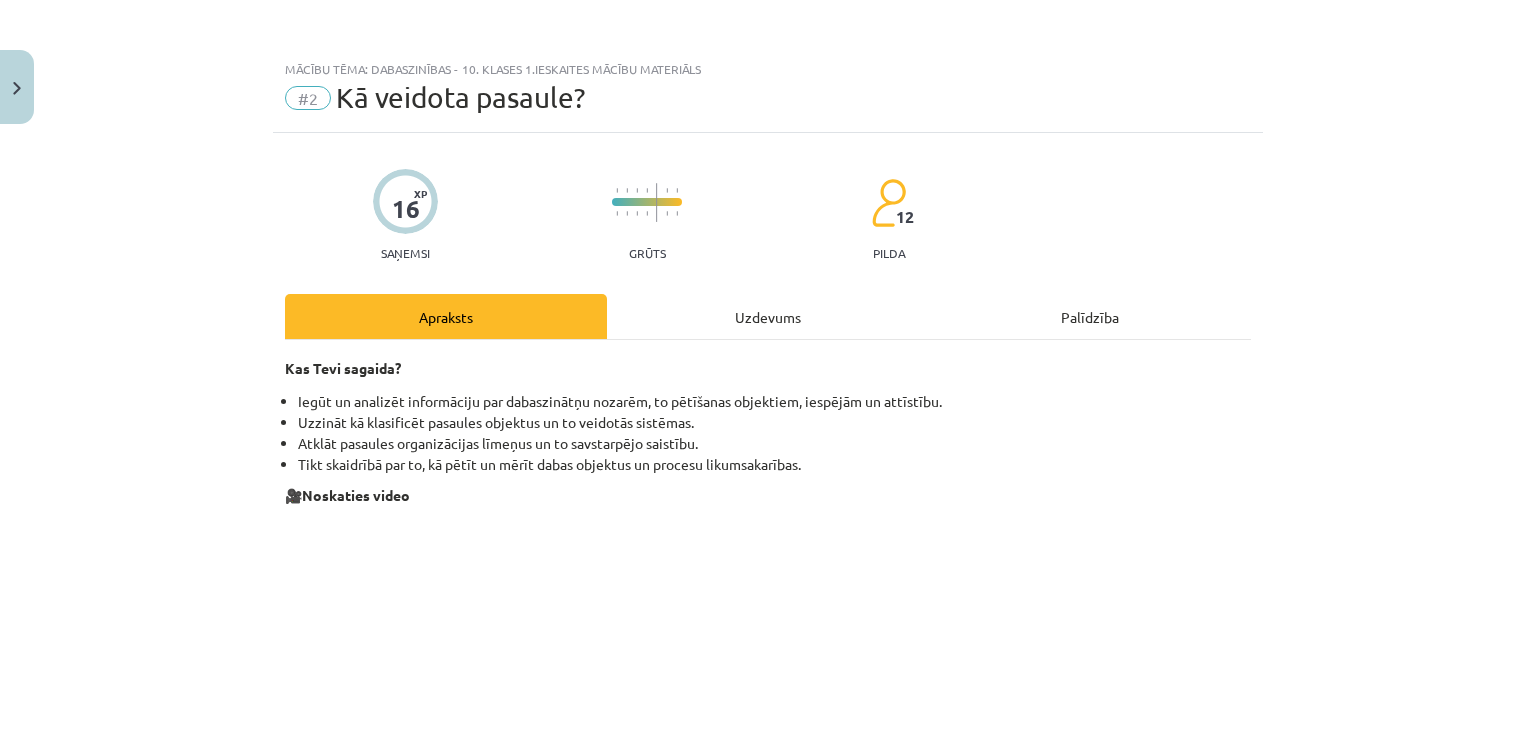 click on "Apraksts" 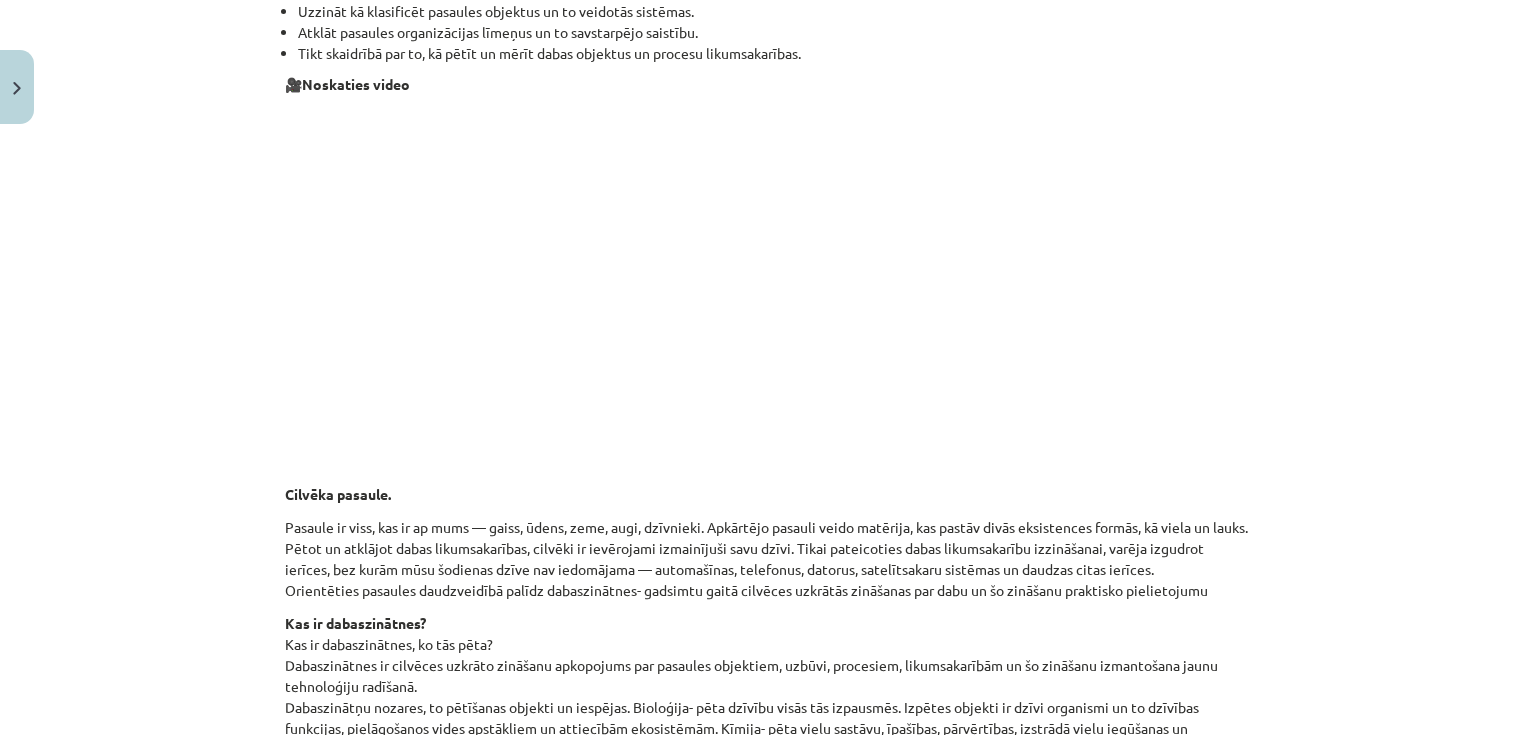 scroll, scrollTop: 530, scrollLeft: 0, axis: vertical 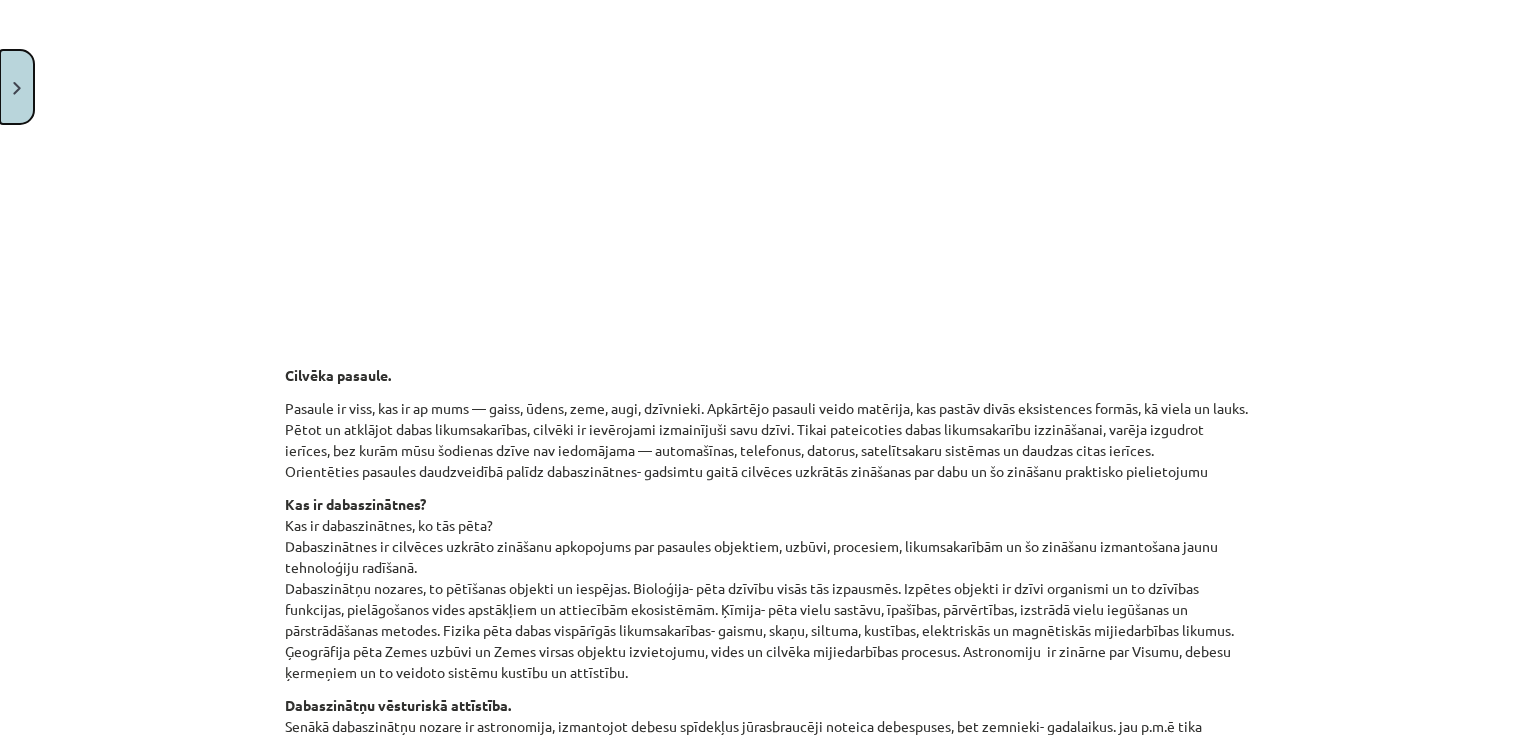 click 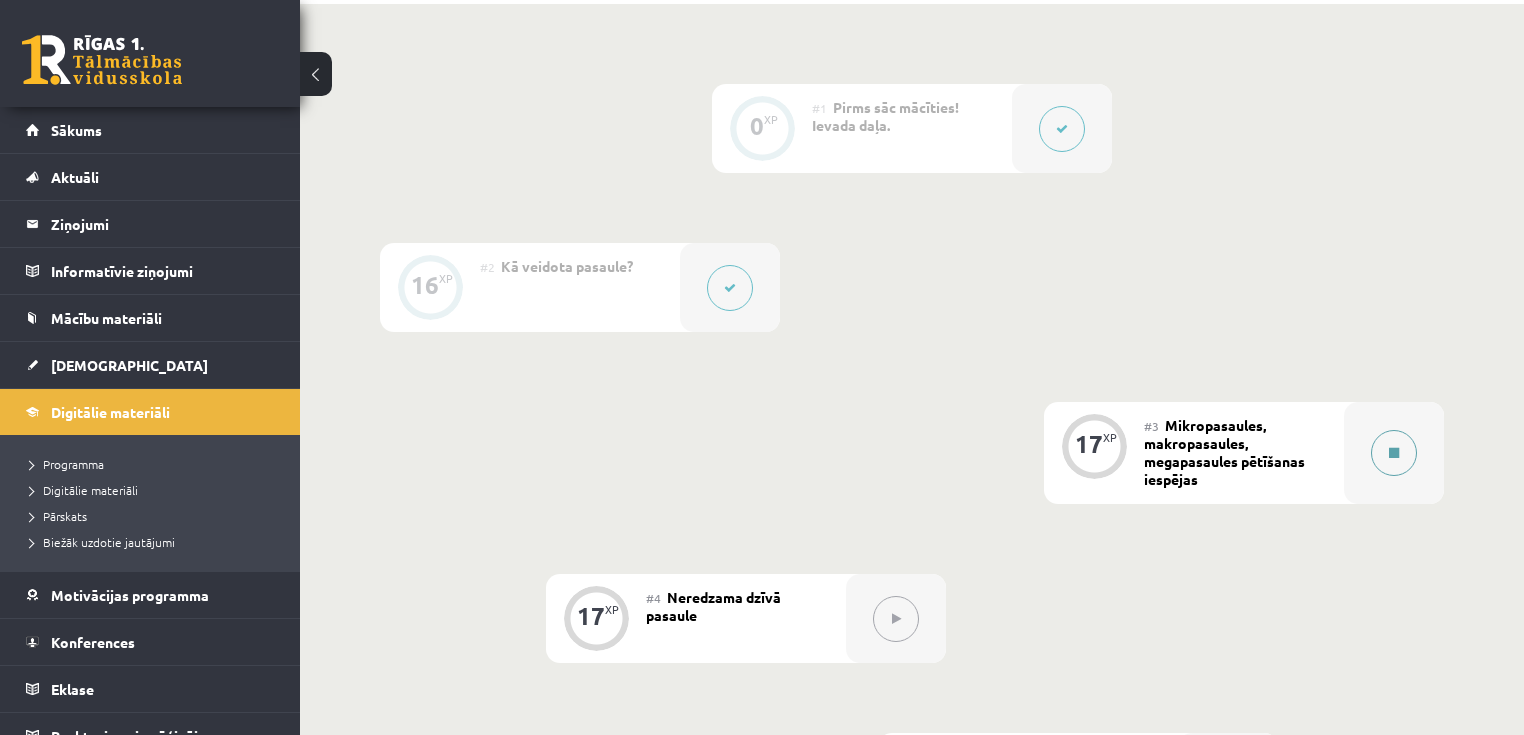 click 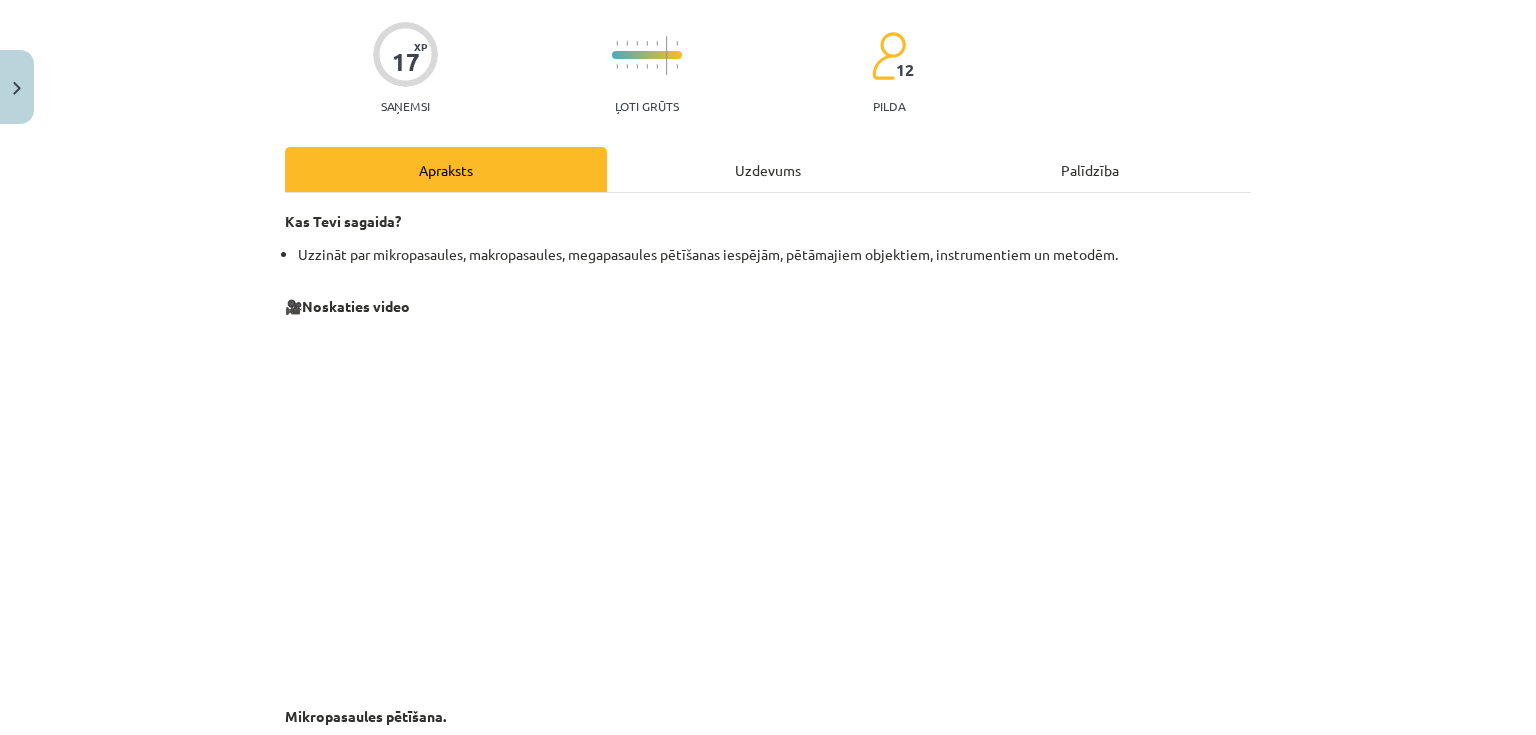 scroll, scrollTop: 80, scrollLeft: 0, axis: vertical 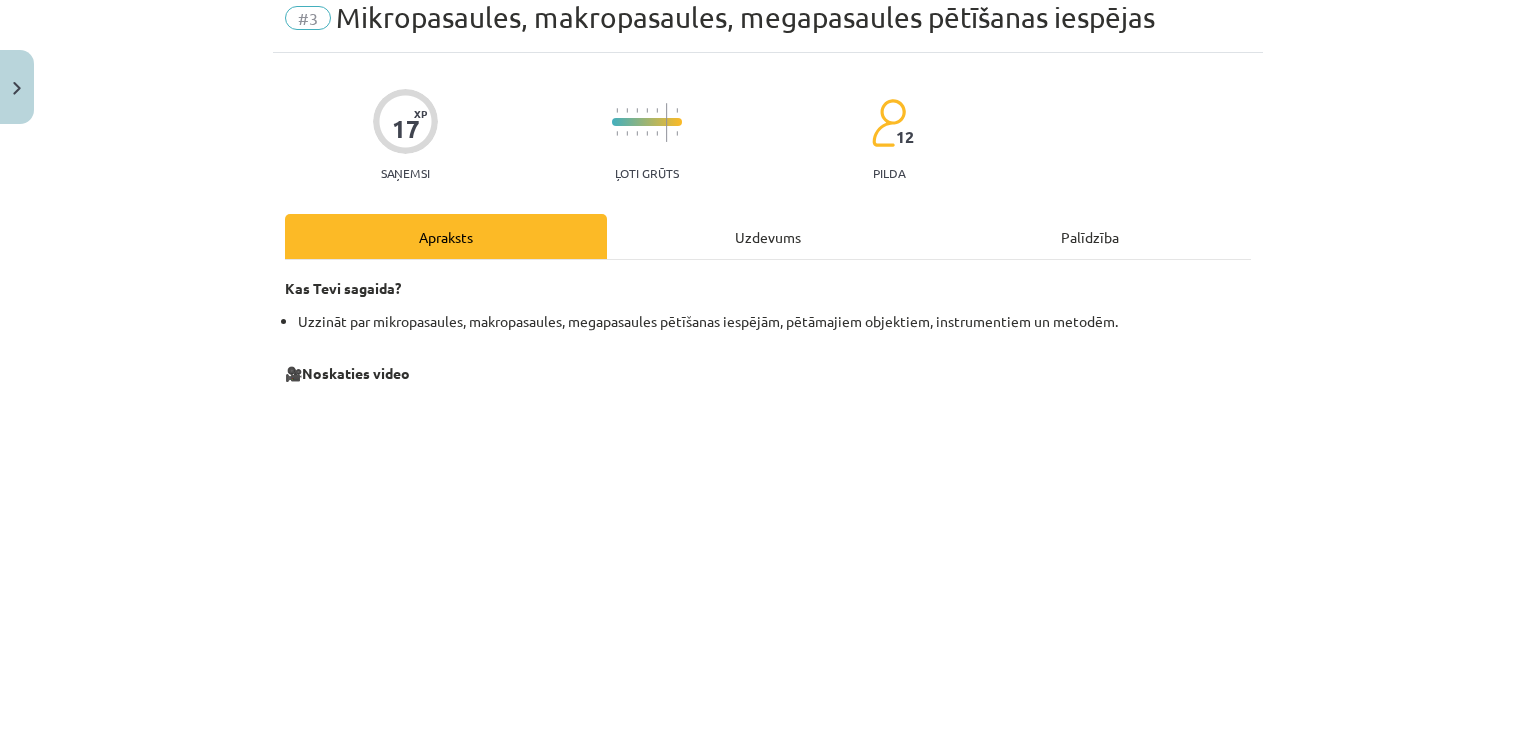 drag, startPoint x: 367, startPoint y: 244, endPoint x: 351, endPoint y: 243, distance: 16.03122 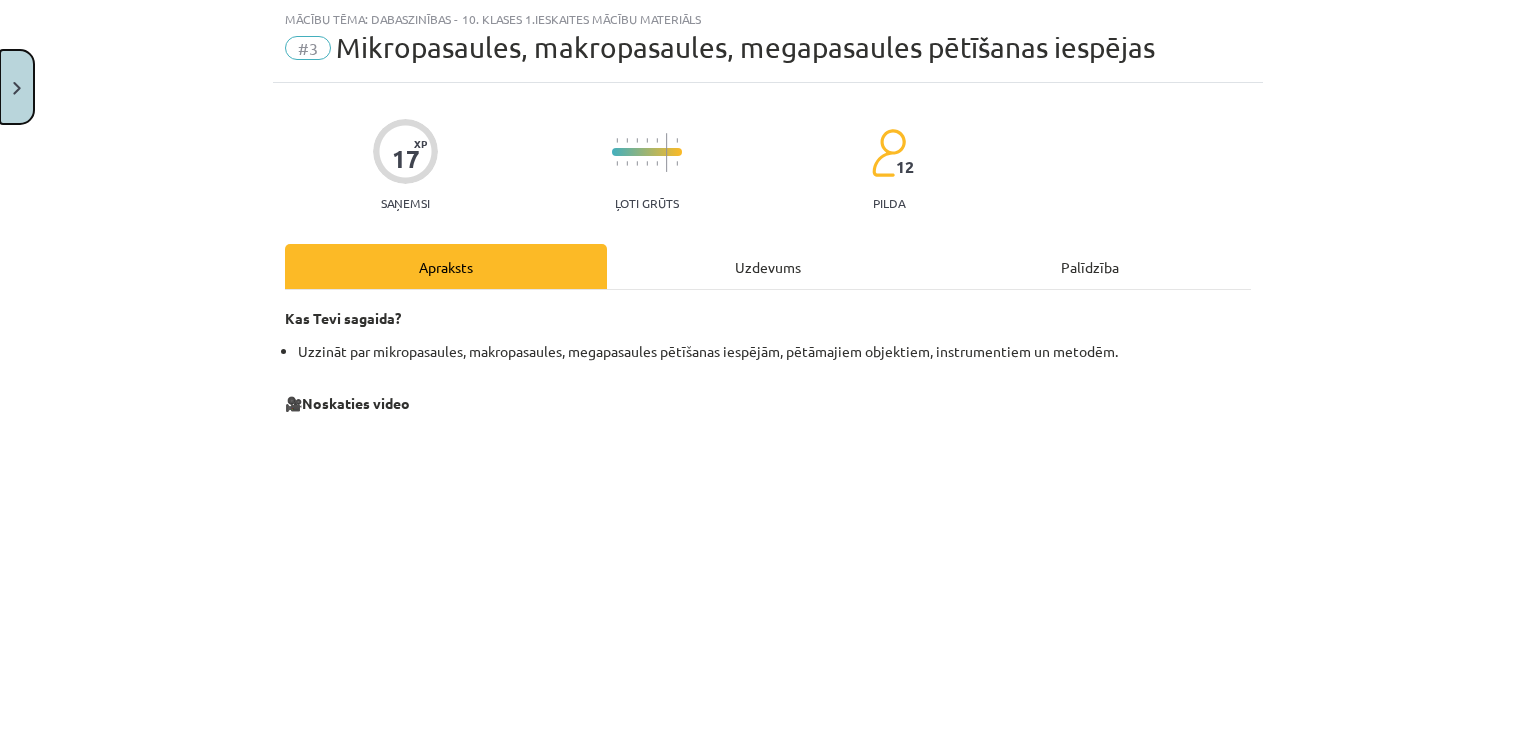 click 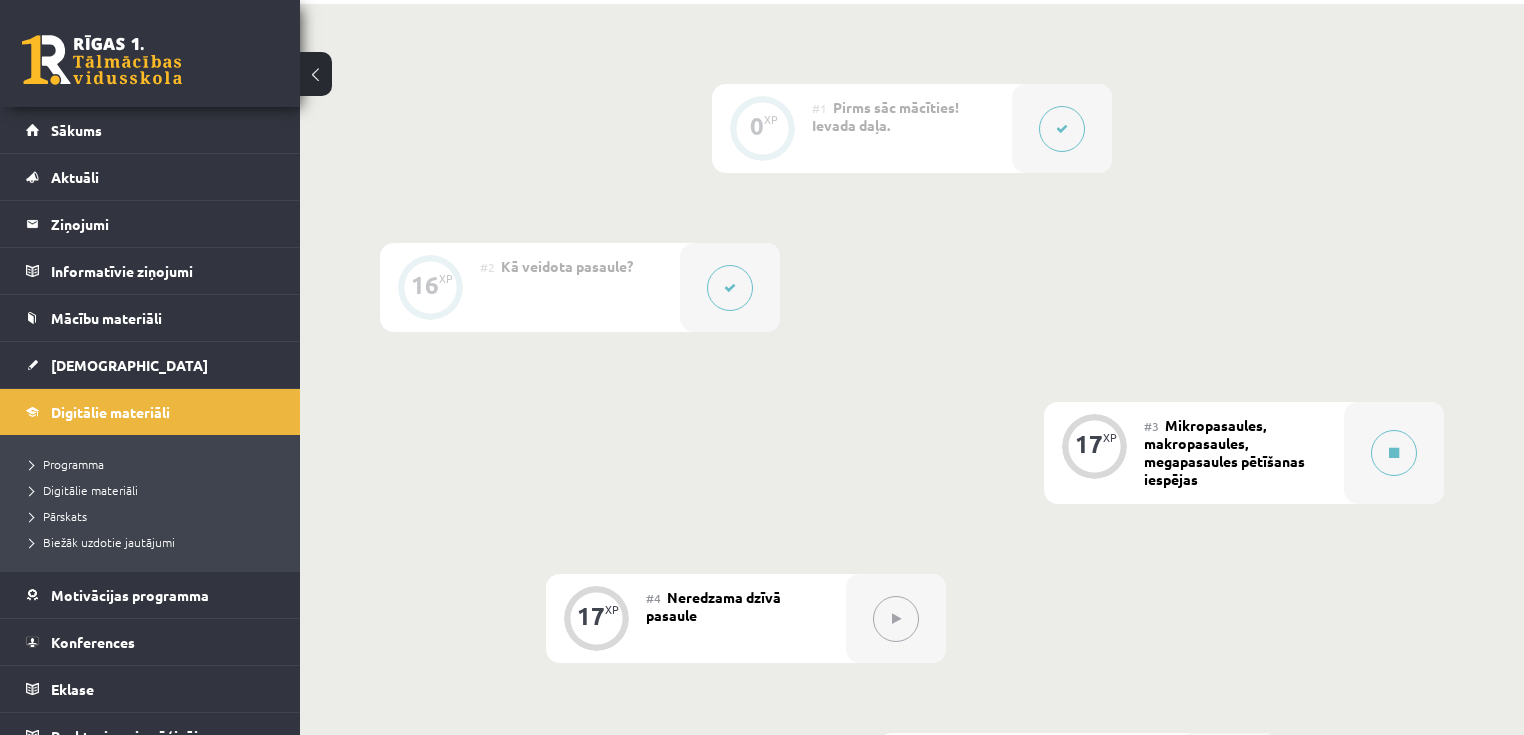 click 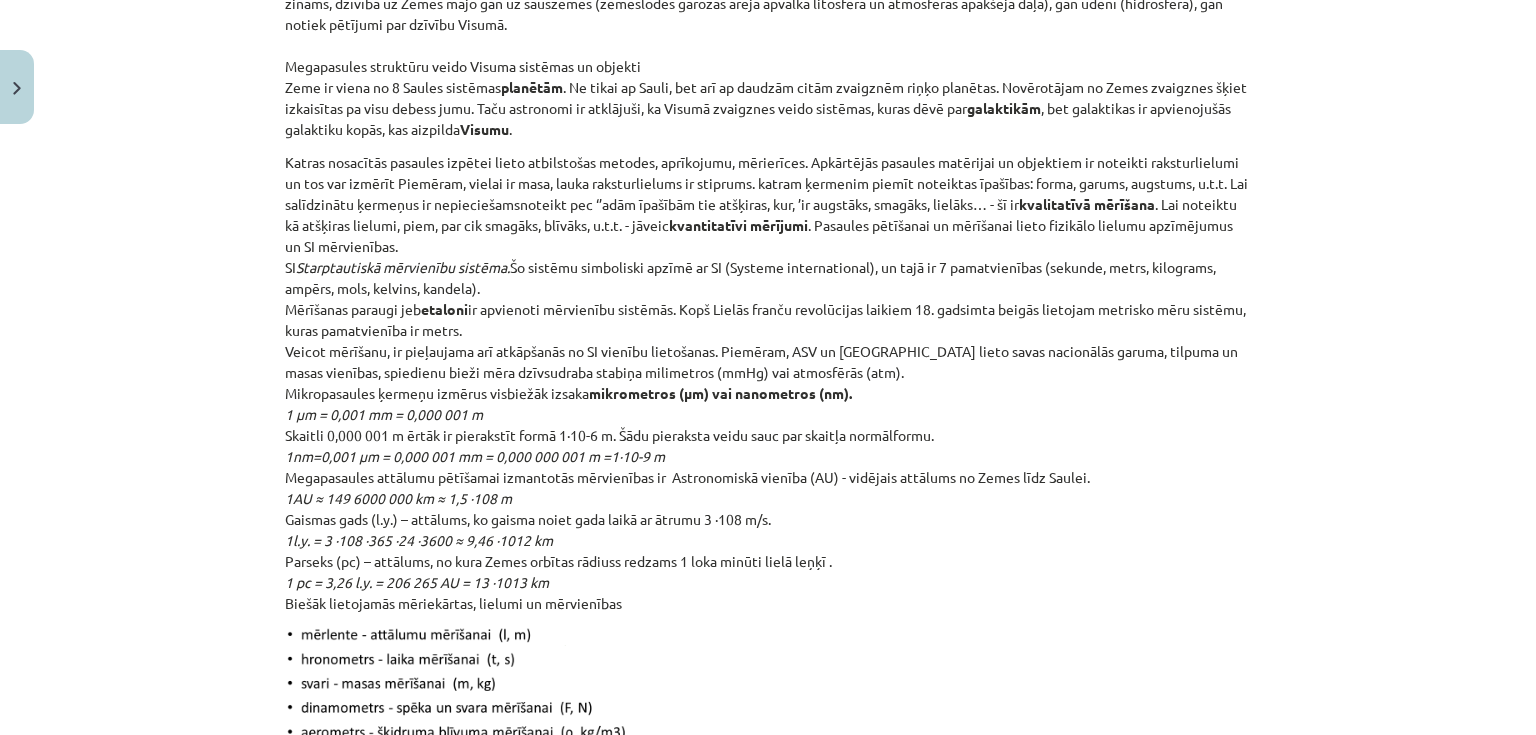 scroll, scrollTop: 2000, scrollLeft: 0, axis: vertical 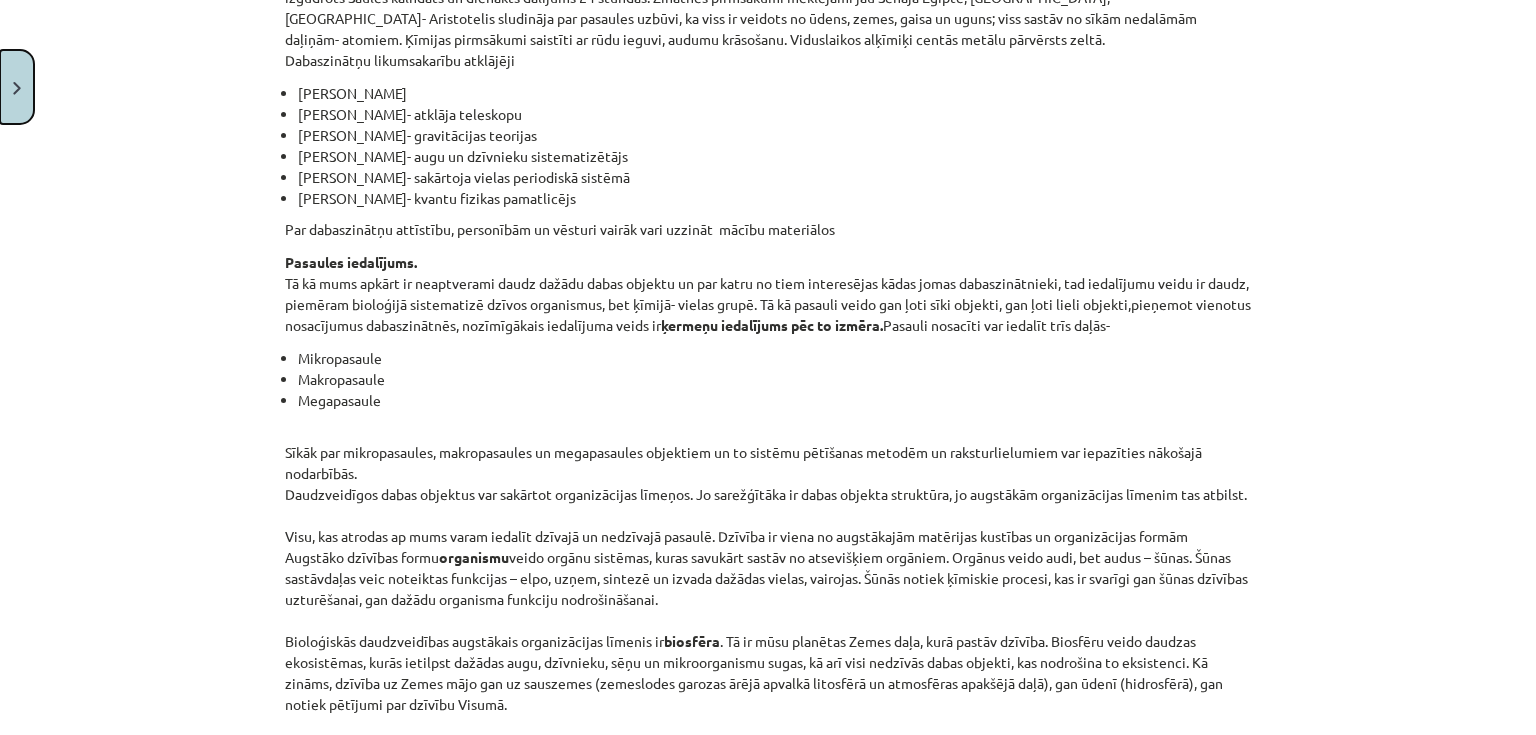 click 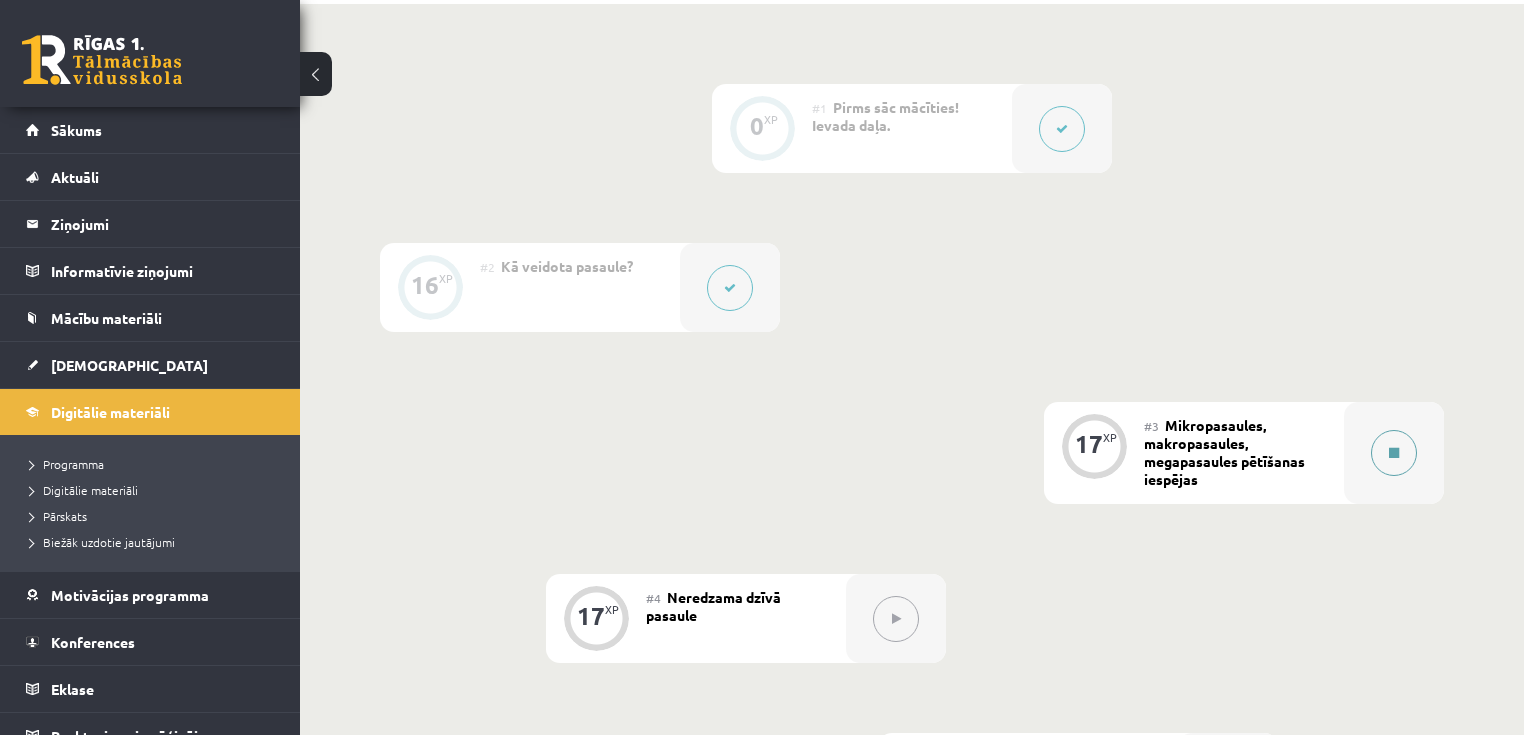 click 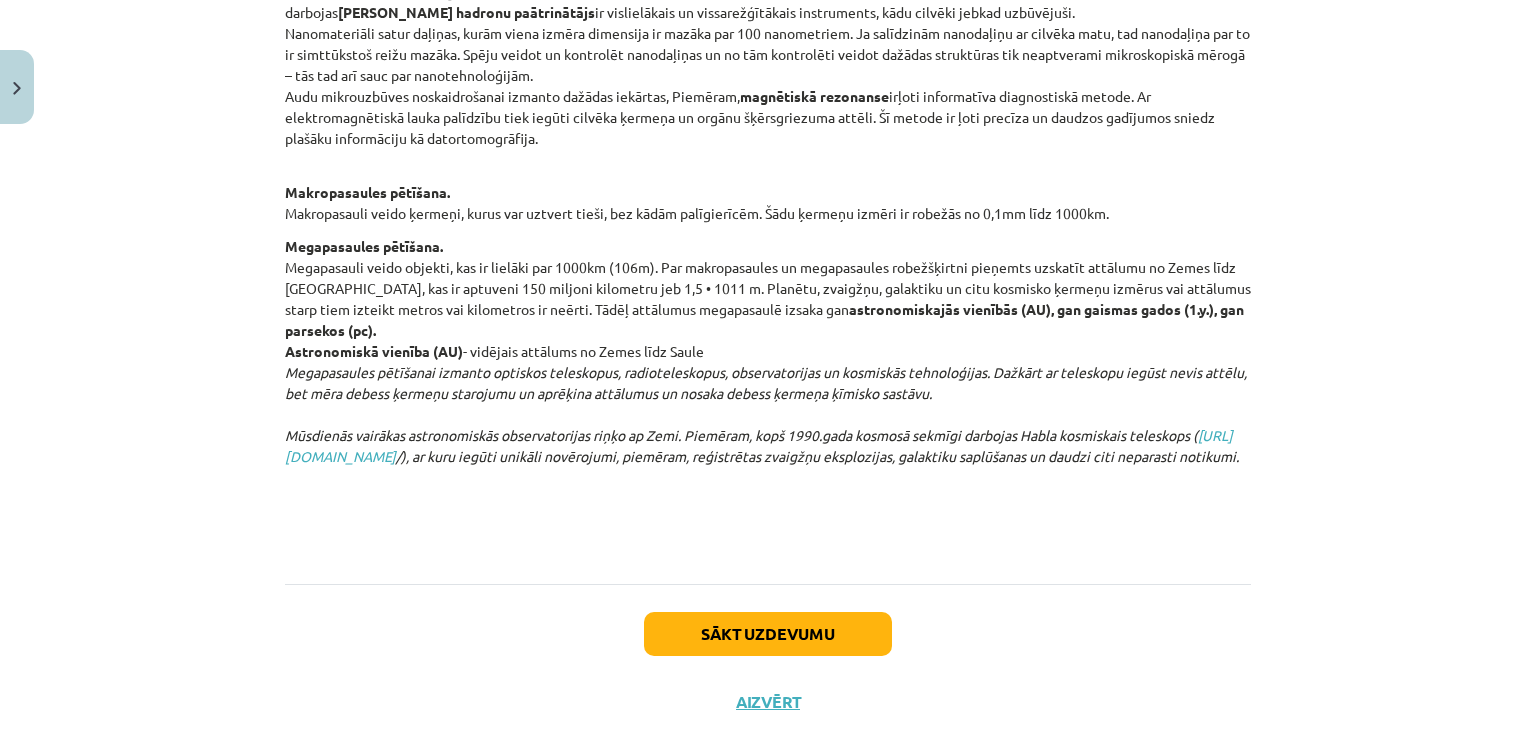 scroll, scrollTop: 1120, scrollLeft: 0, axis: vertical 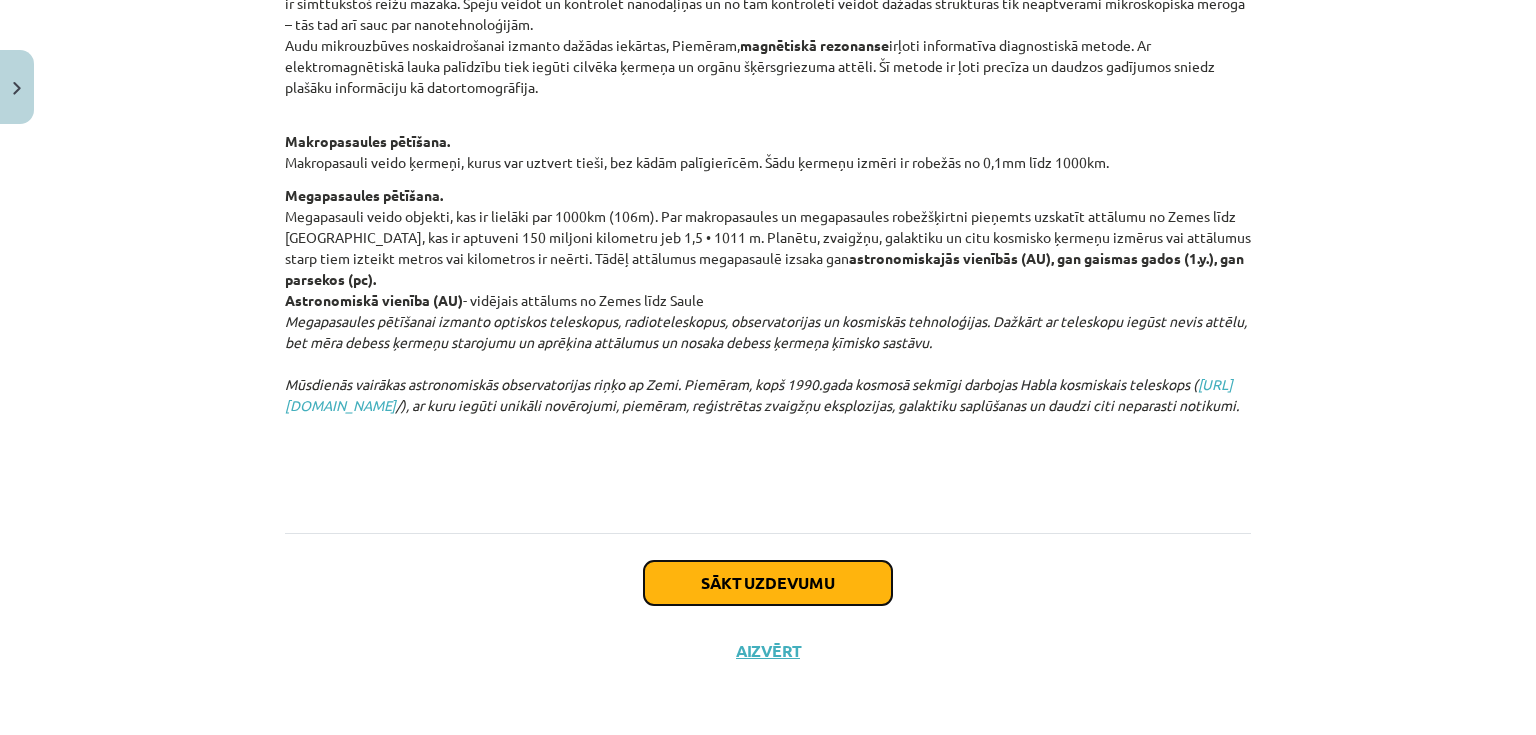 click on "Sākt uzdevumu" 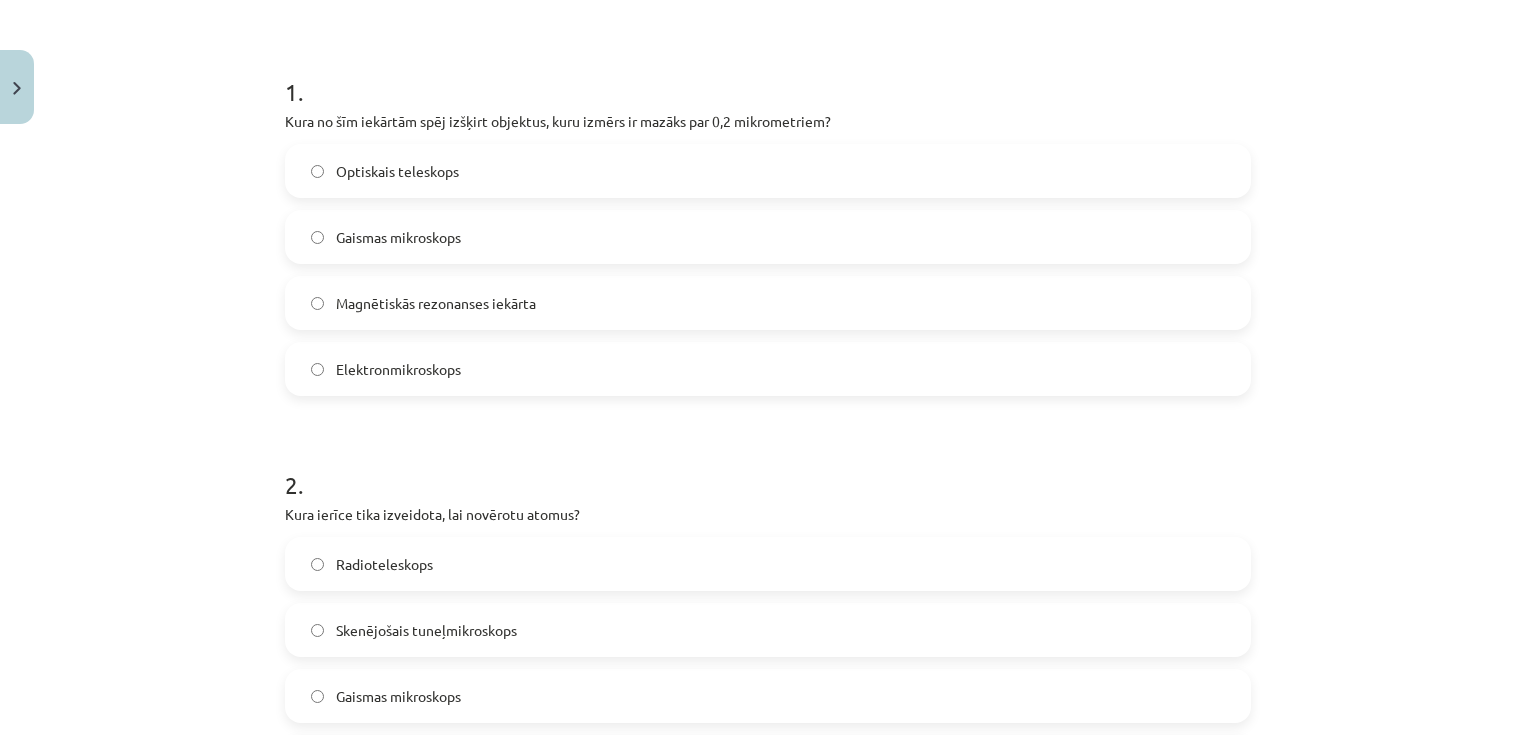 scroll, scrollTop: 450, scrollLeft: 0, axis: vertical 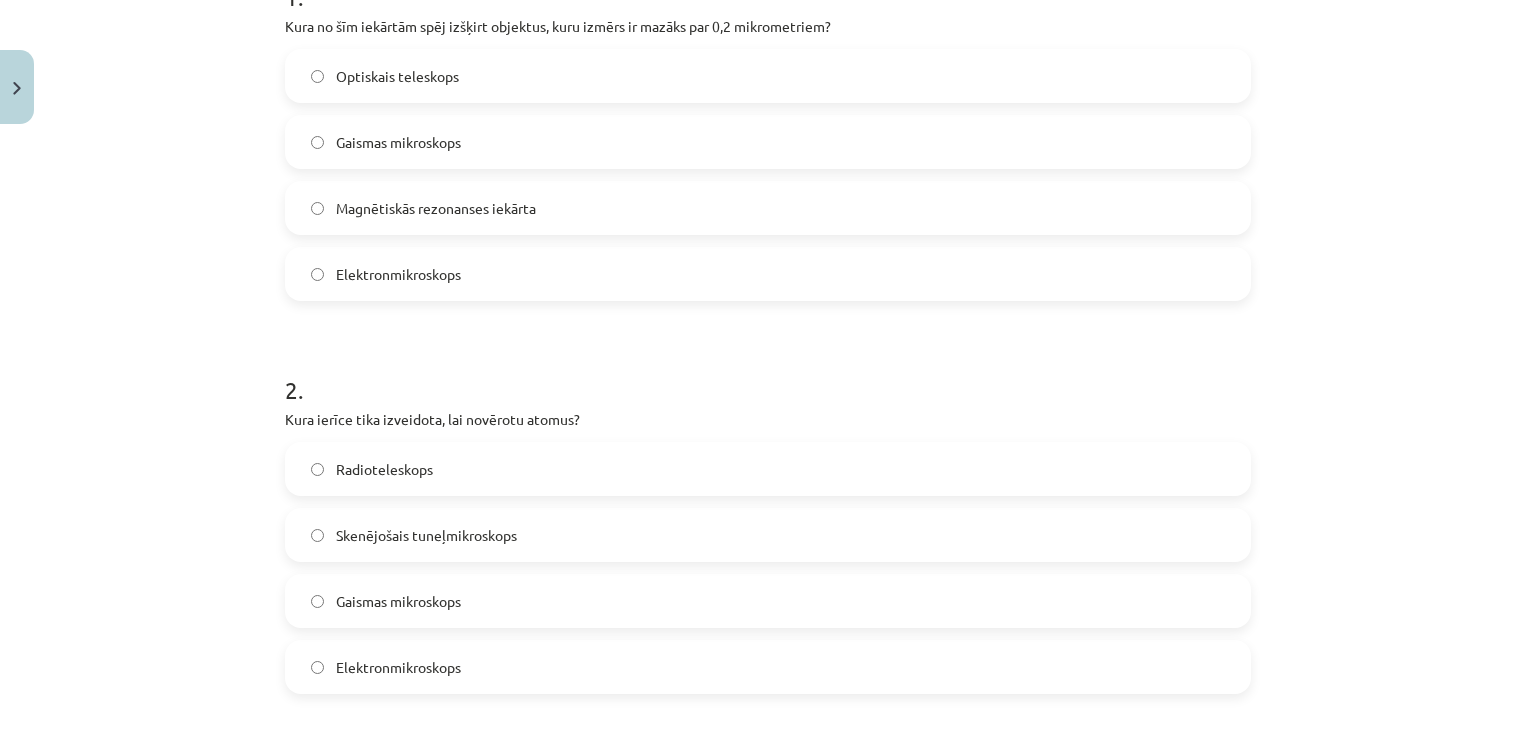 drag, startPoint x: 424, startPoint y: 205, endPoint x: 449, endPoint y: 264, distance: 64.07808 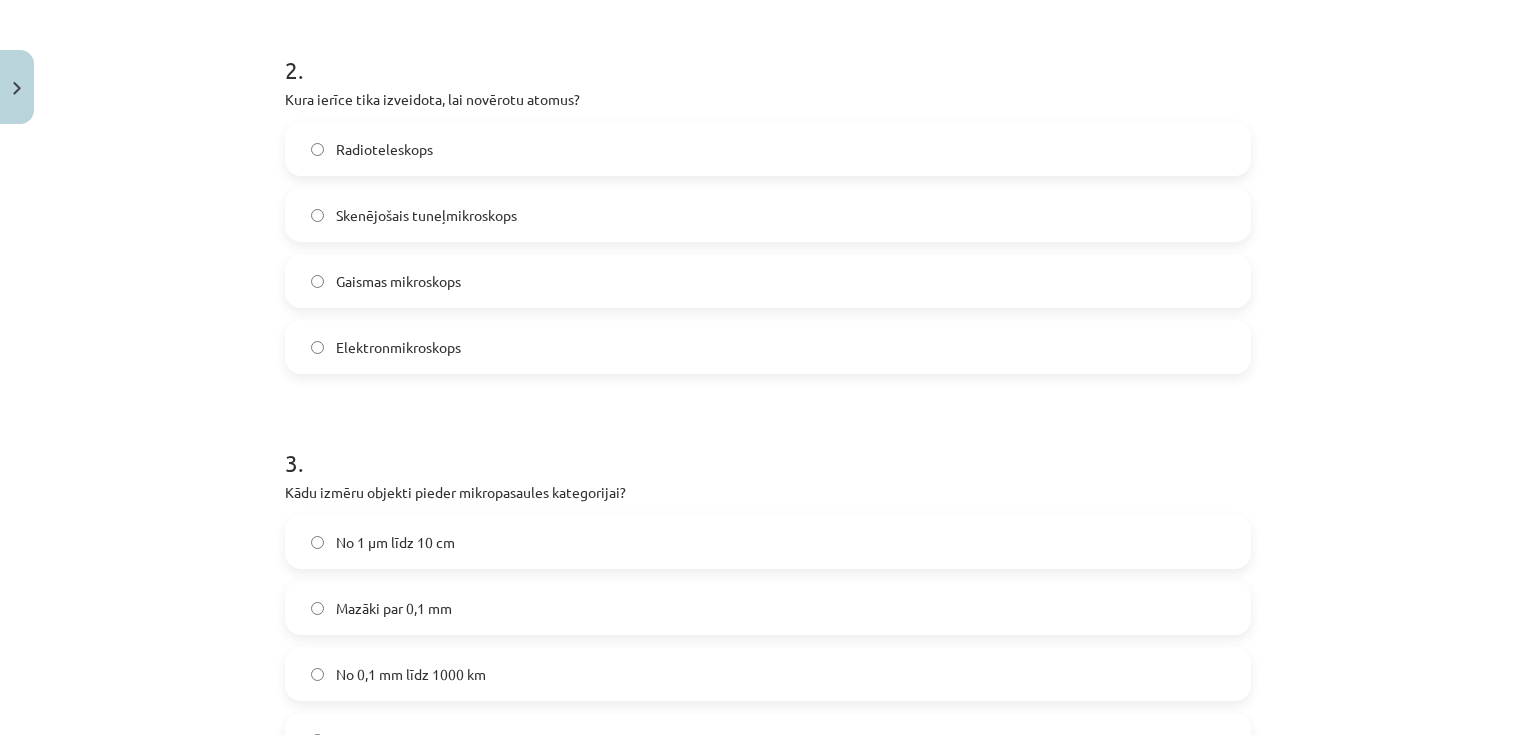 click on "No 1 μm līdz 10 cm" 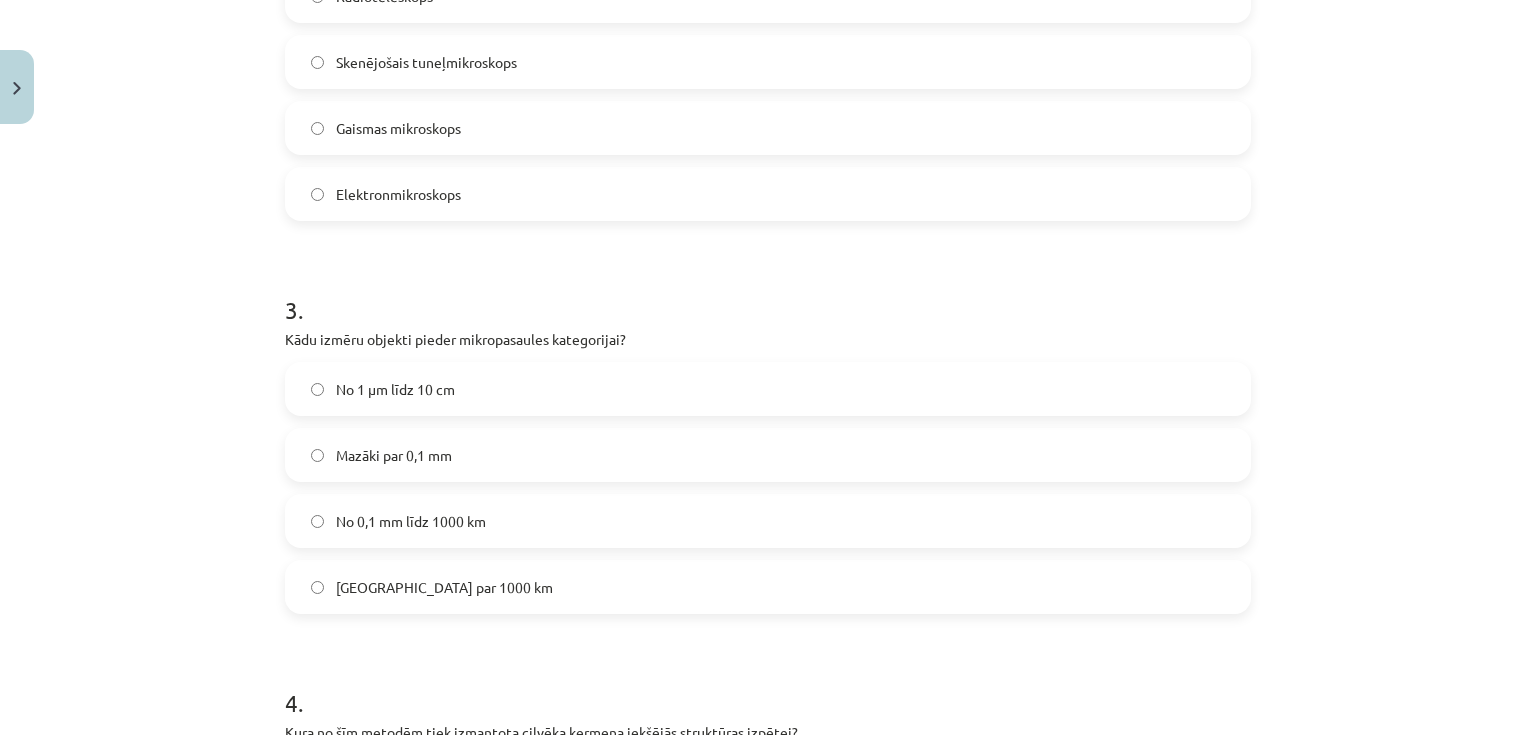 scroll, scrollTop: 1170, scrollLeft: 0, axis: vertical 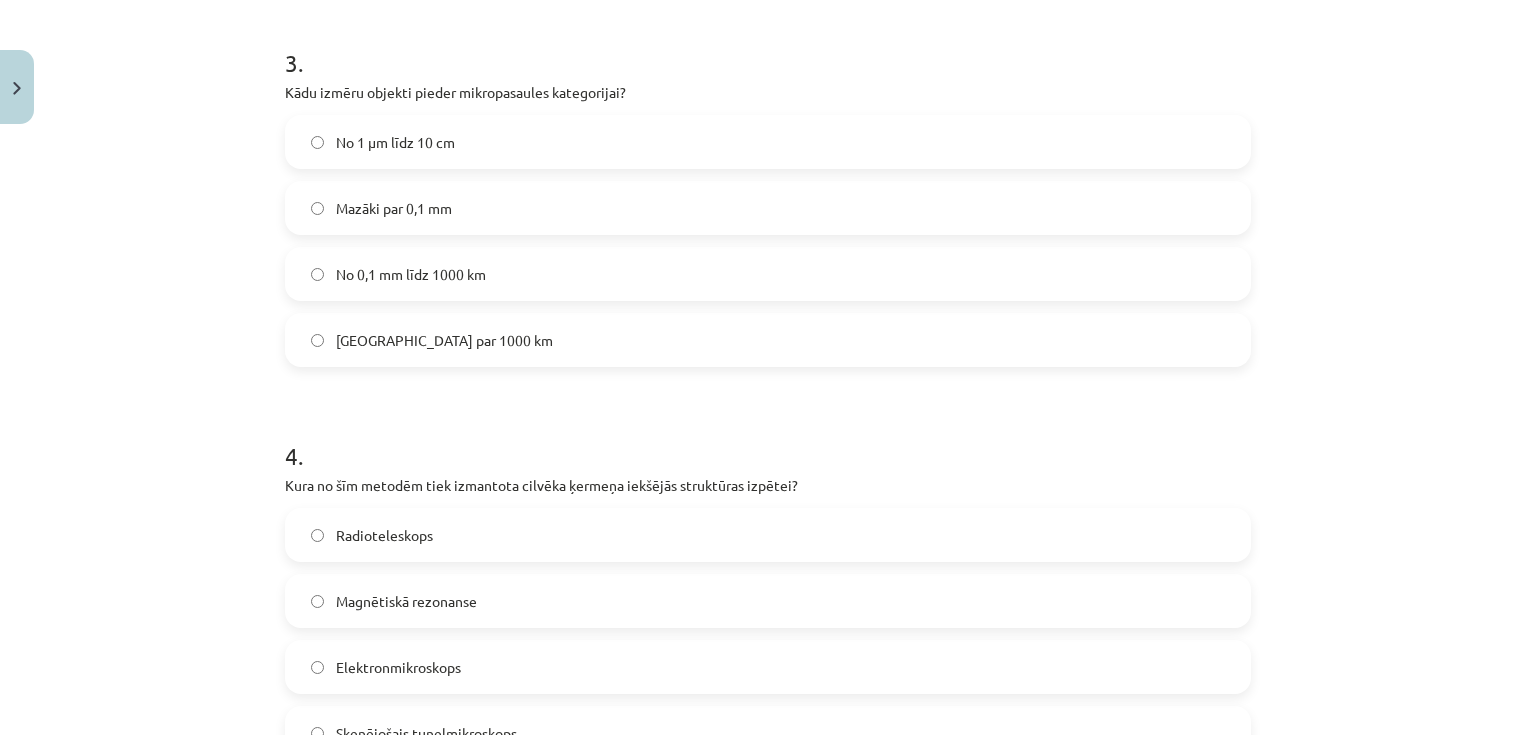 click on "Radioteleskops" 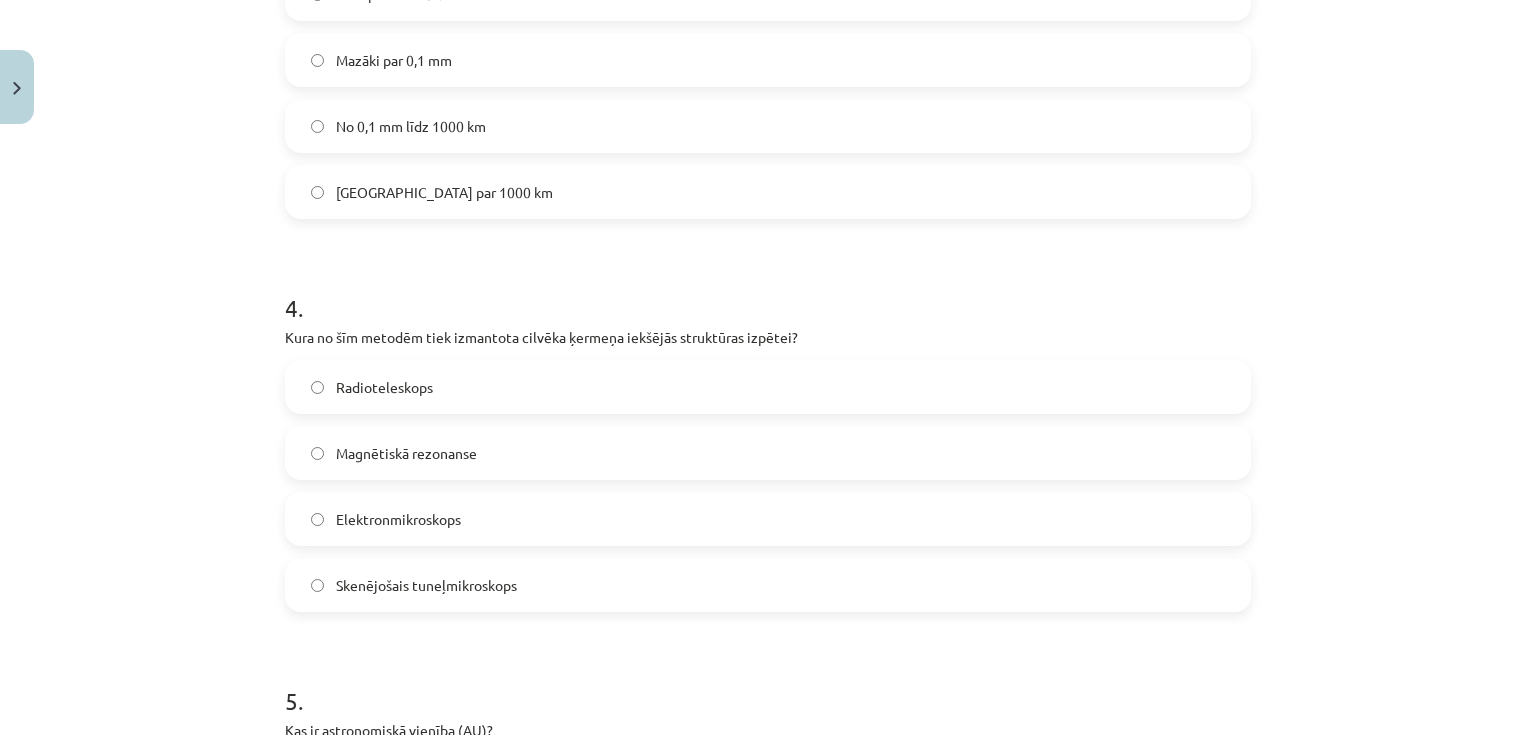 scroll, scrollTop: 1490, scrollLeft: 0, axis: vertical 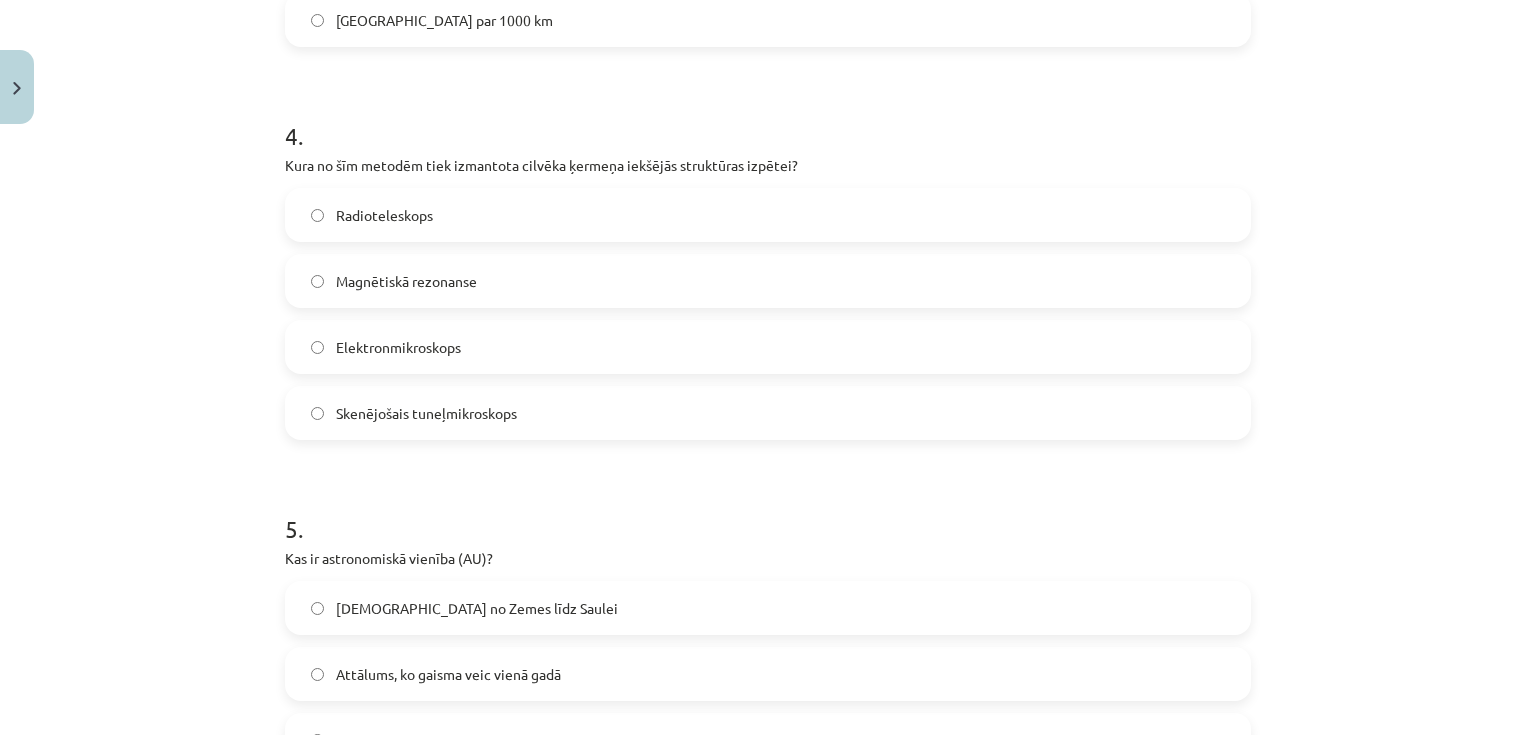 click on "[DEMOGRAPHIC_DATA] no Zemes līdz Saulei" 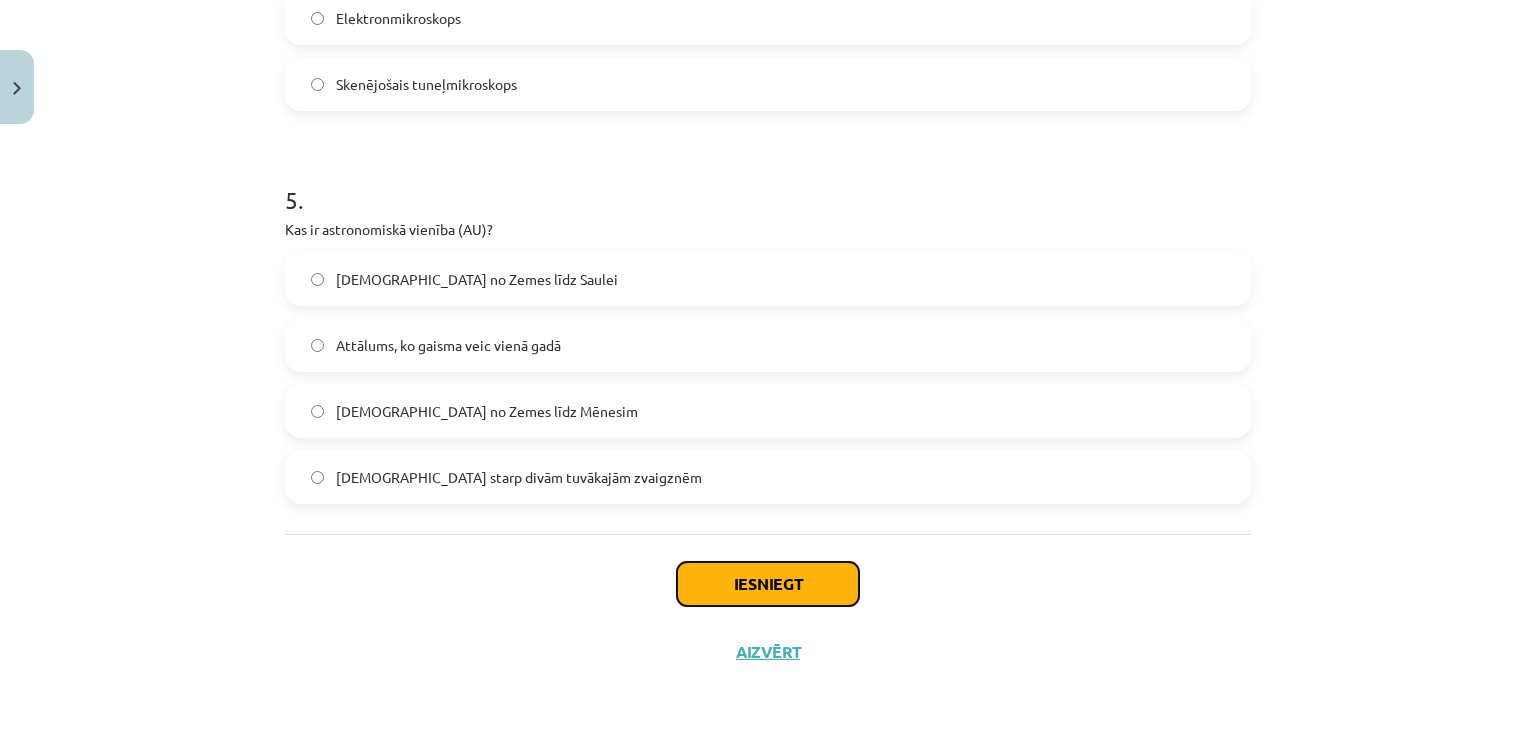 click on "Iesniegt" 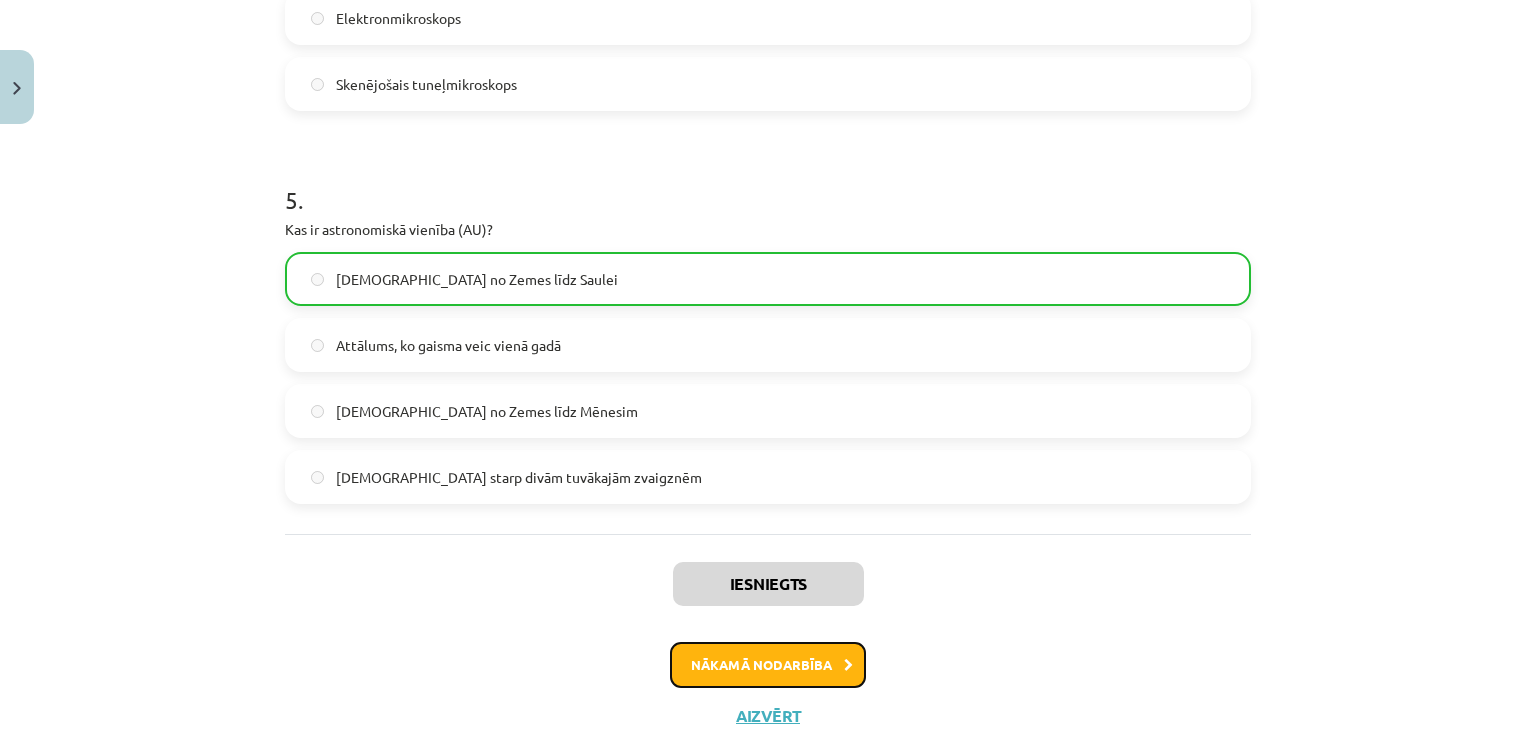 click on "Nākamā nodarbība" 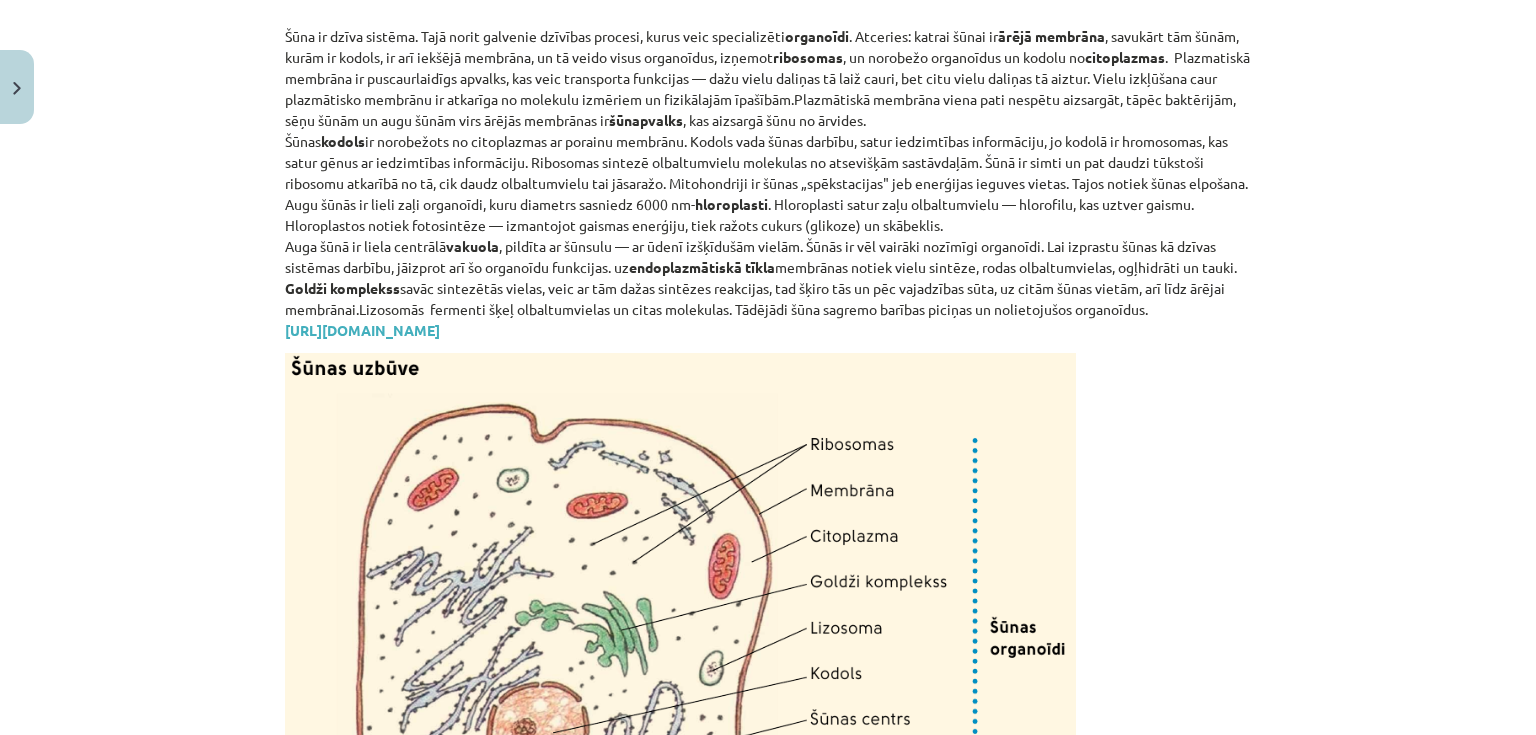 scroll, scrollTop: 2210, scrollLeft: 0, axis: vertical 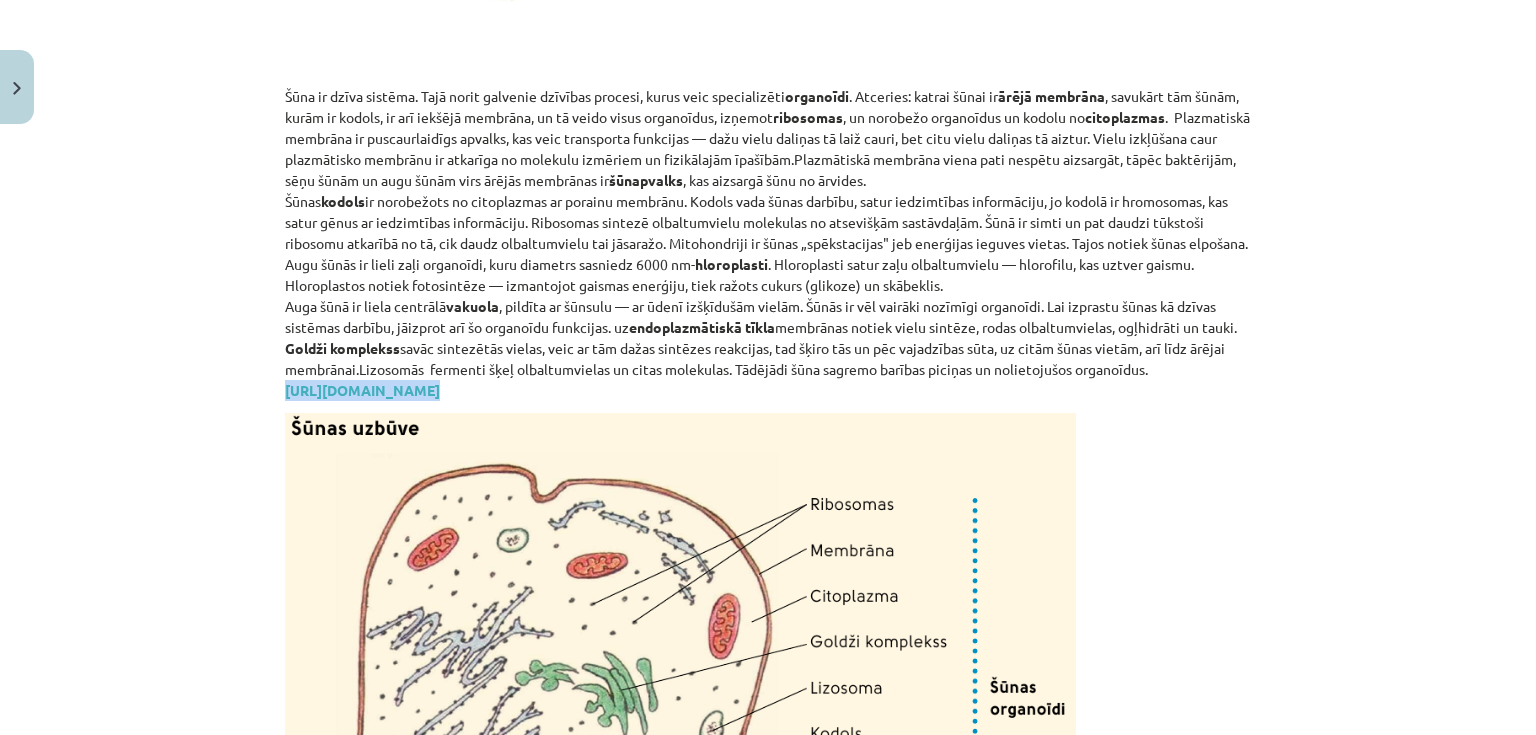 drag, startPoint x: 268, startPoint y: 432, endPoint x: 268, endPoint y: 452, distance: 20 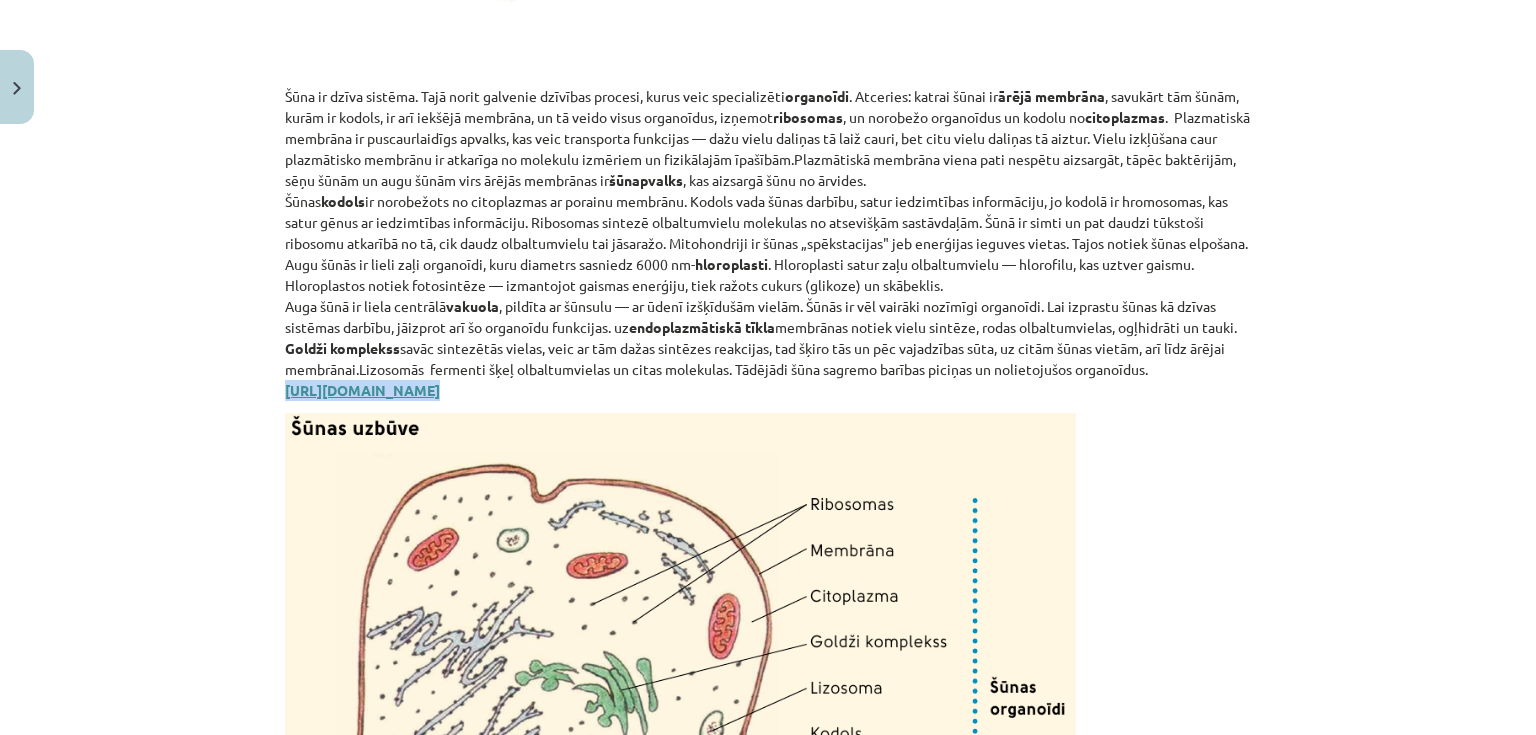 copy on "[URL][DOMAIN_NAME]" 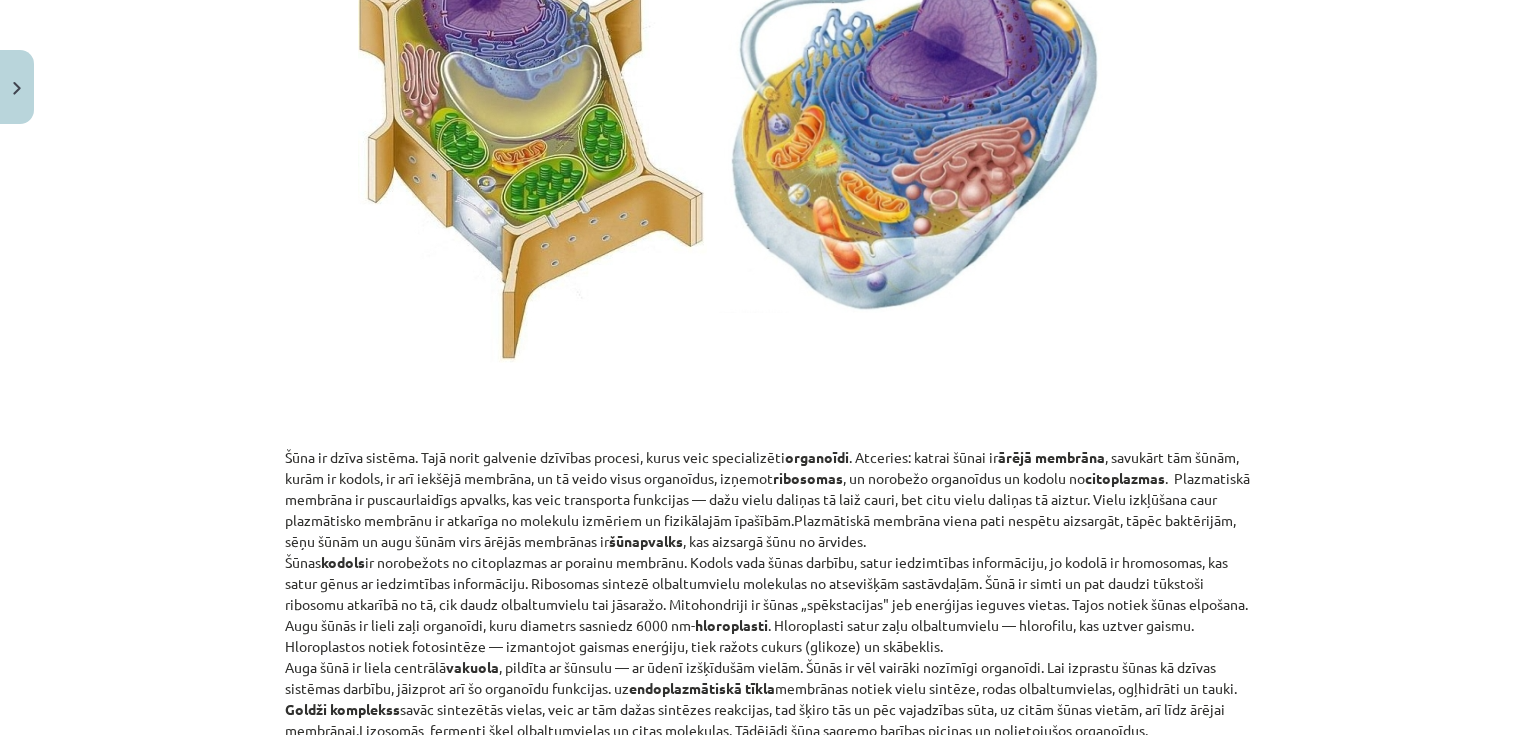 scroll, scrollTop: 1675, scrollLeft: 0, axis: vertical 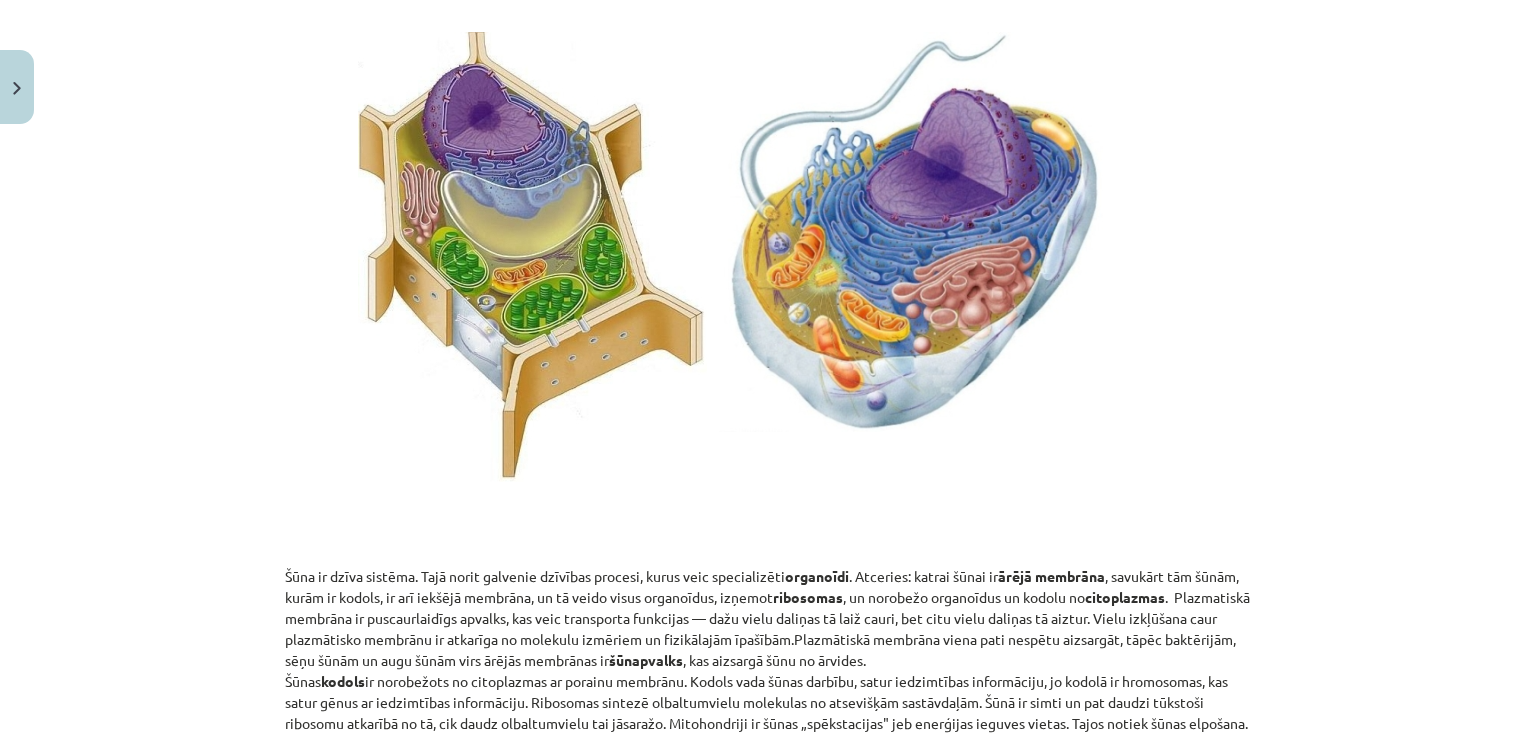 click 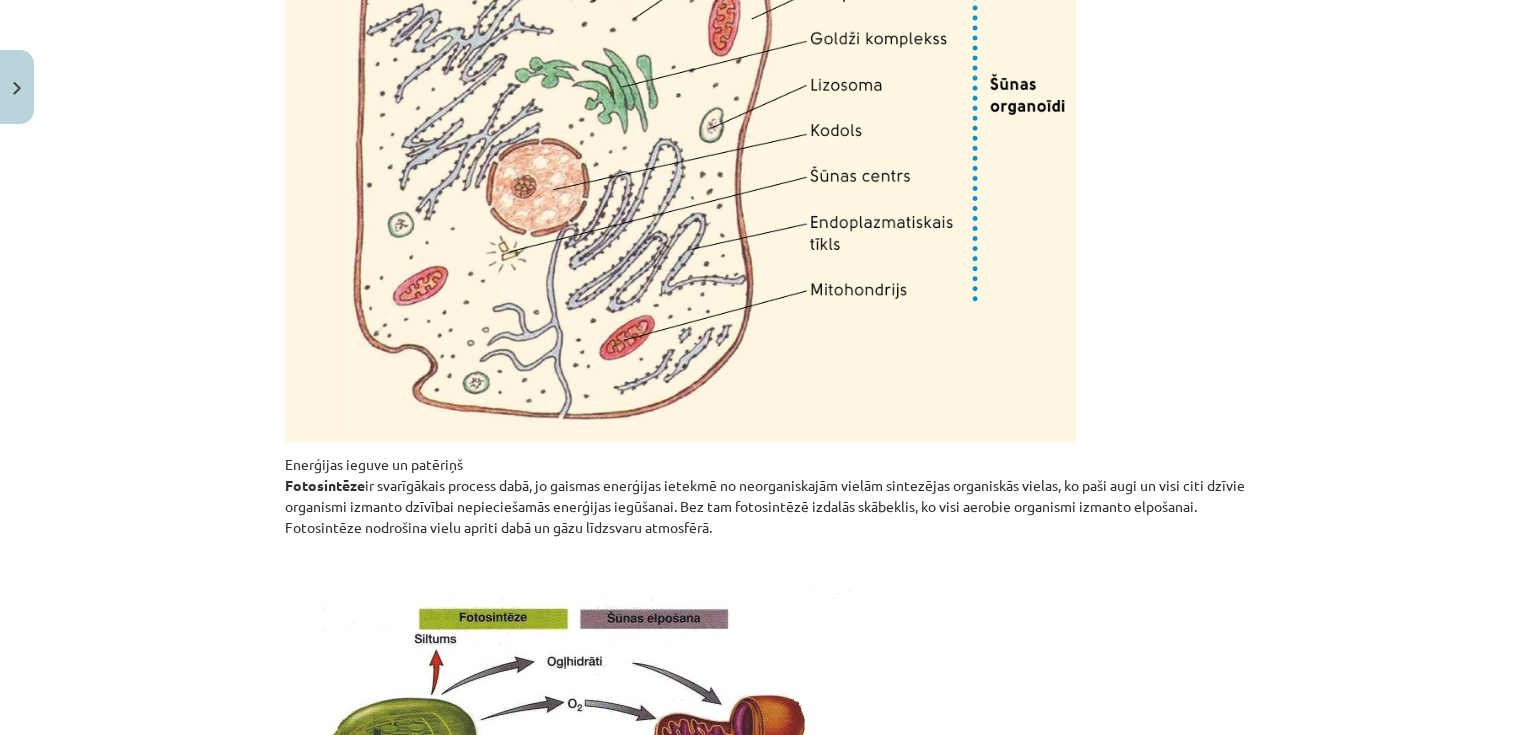 scroll, scrollTop: 2795, scrollLeft: 0, axis: vertical 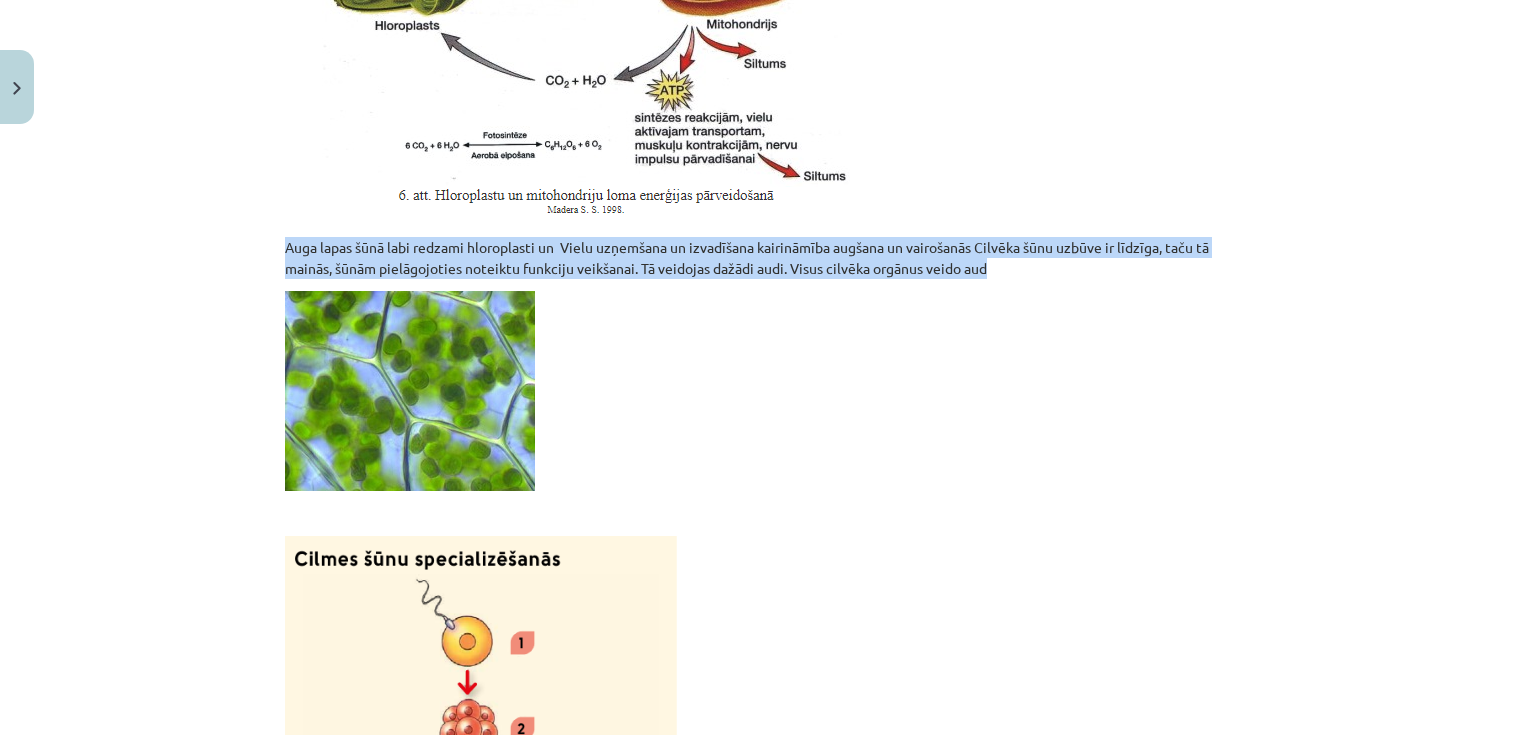 drag, startPoint x: 203, startPoint y: 283, endPoint x: 220, endPoint y: 363, distance: 81.78631 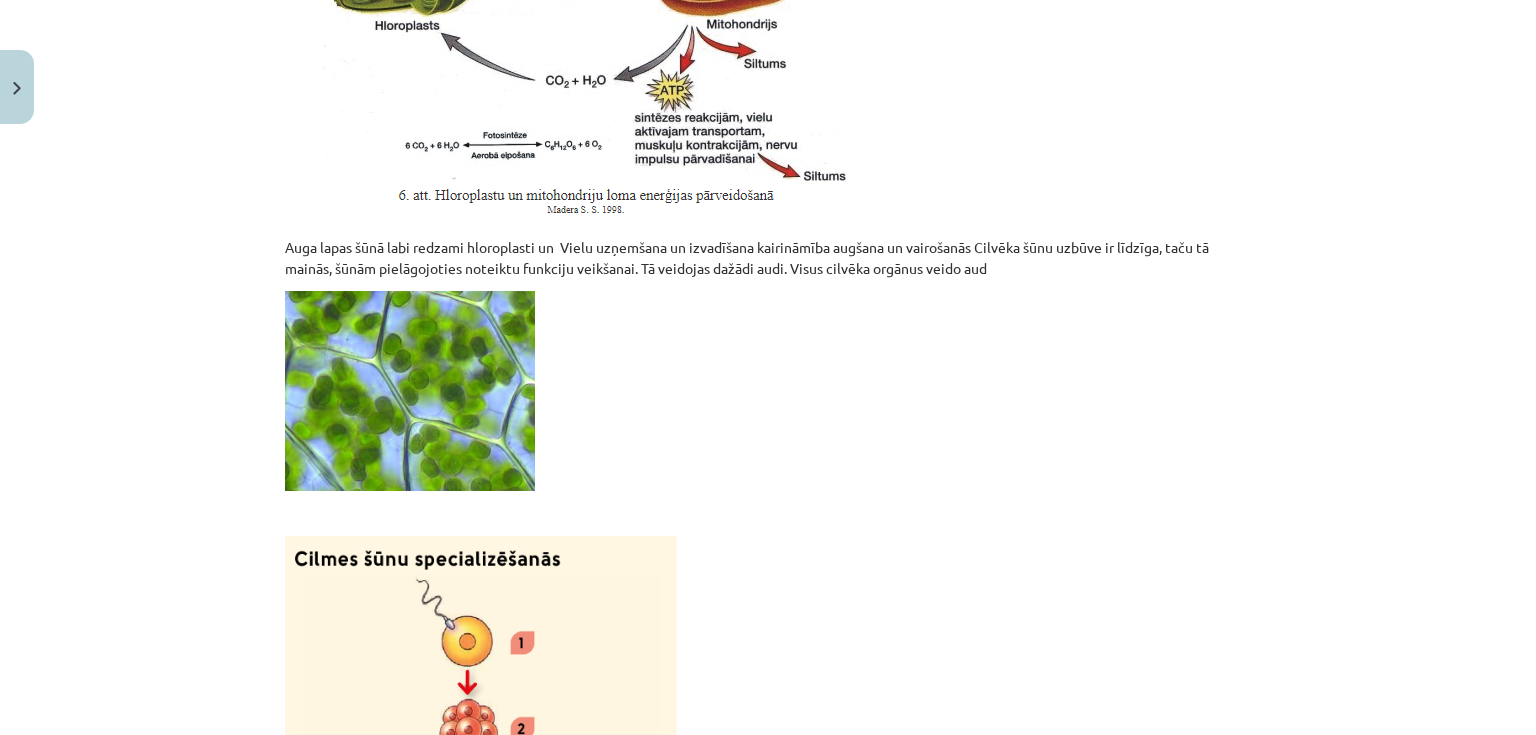 drag, startPoint x: 889, startPoint y: 492, endPoint x: 884, endPoint y: 474, distance: 18.681541 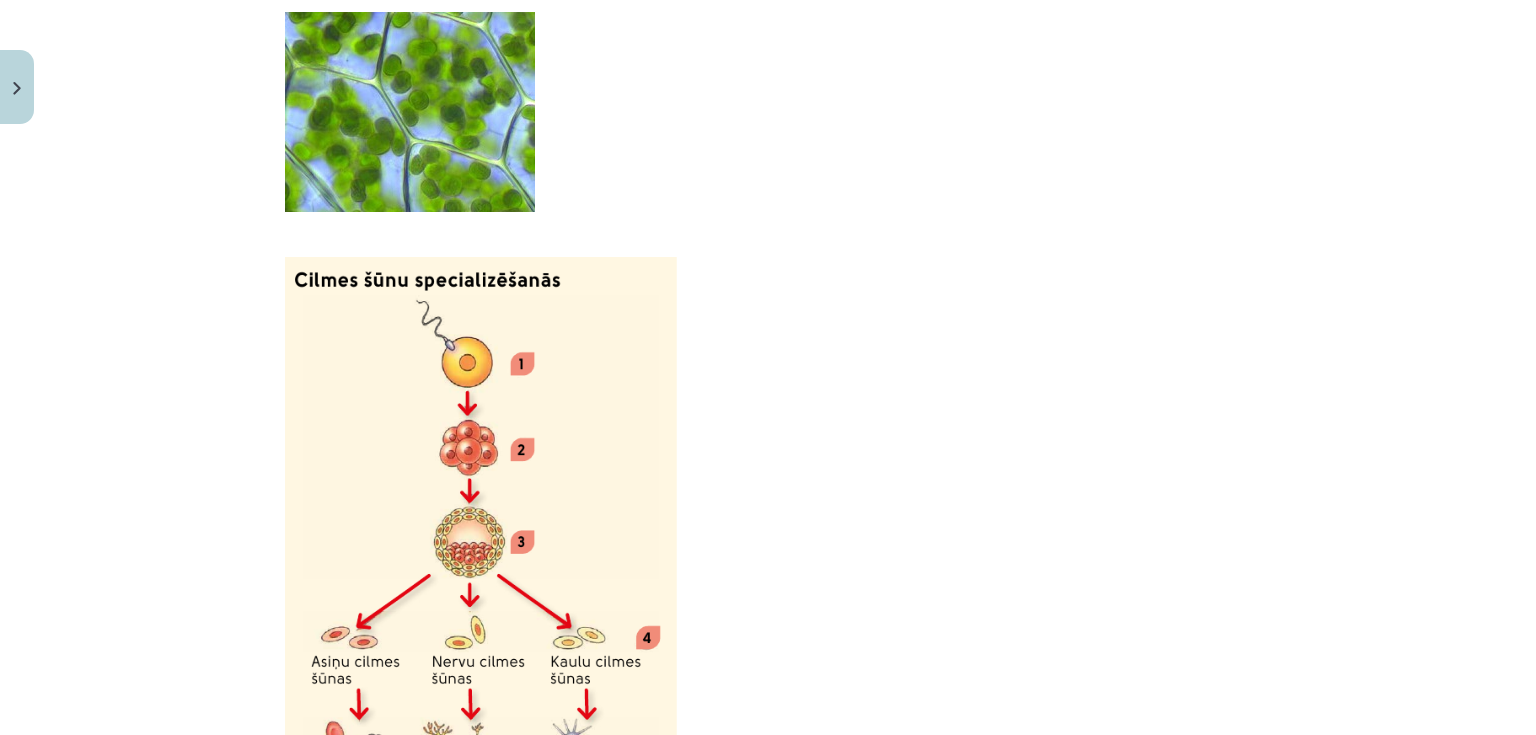 scroll, scrollTop: 3835, scrollLeft: 0, axis: vertical 